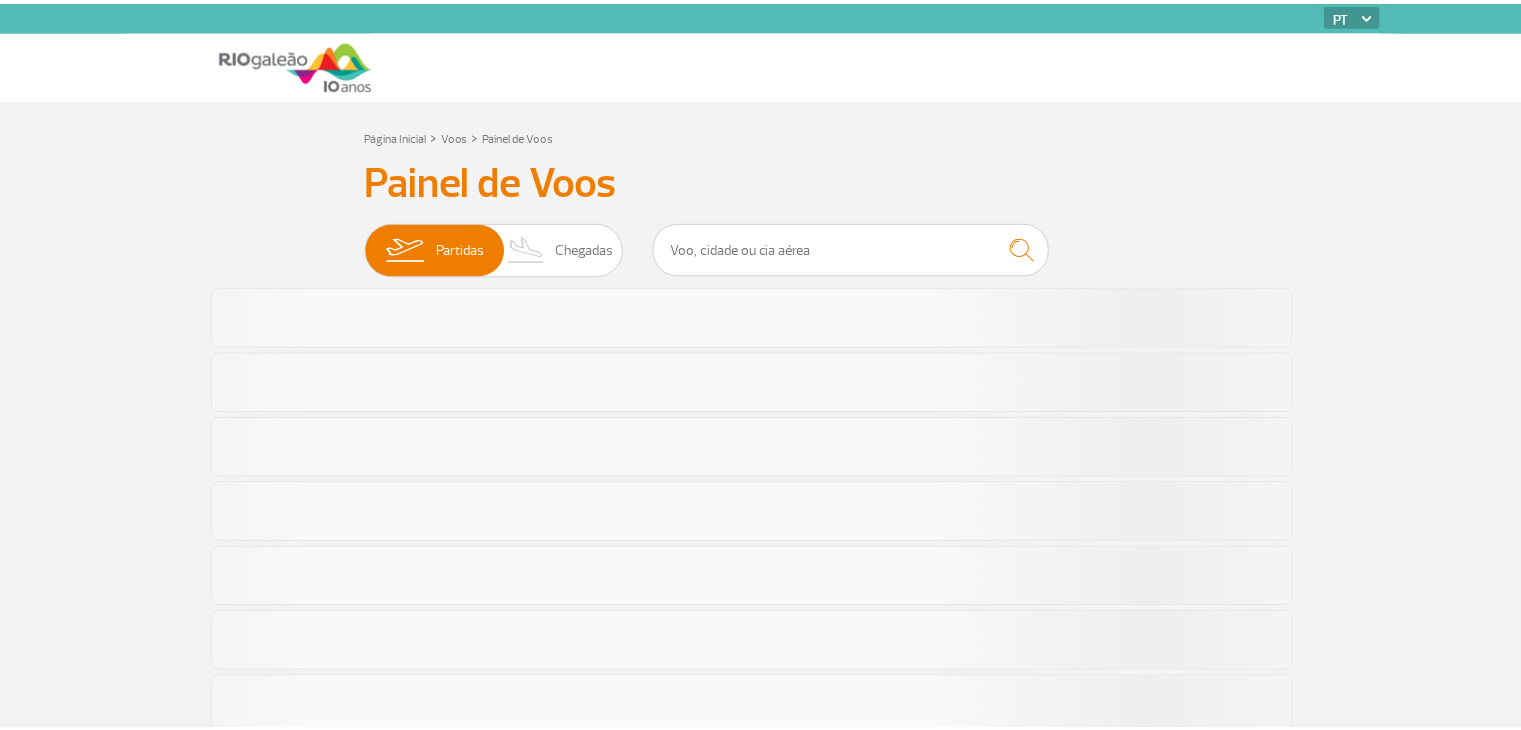 scroll, scrollTop: 0, scrollLeft: 0, axis: both 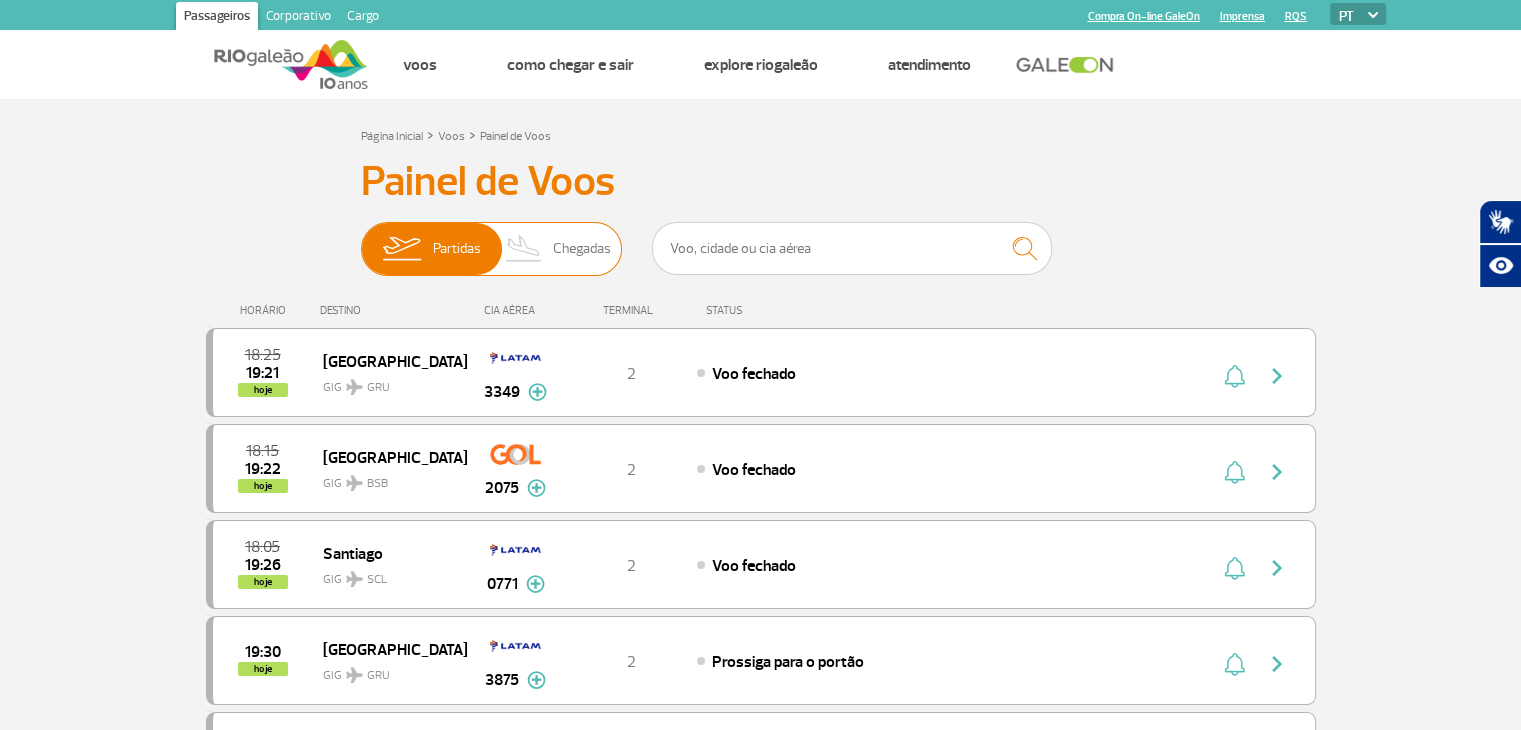 click at bounding box center [524, 249] 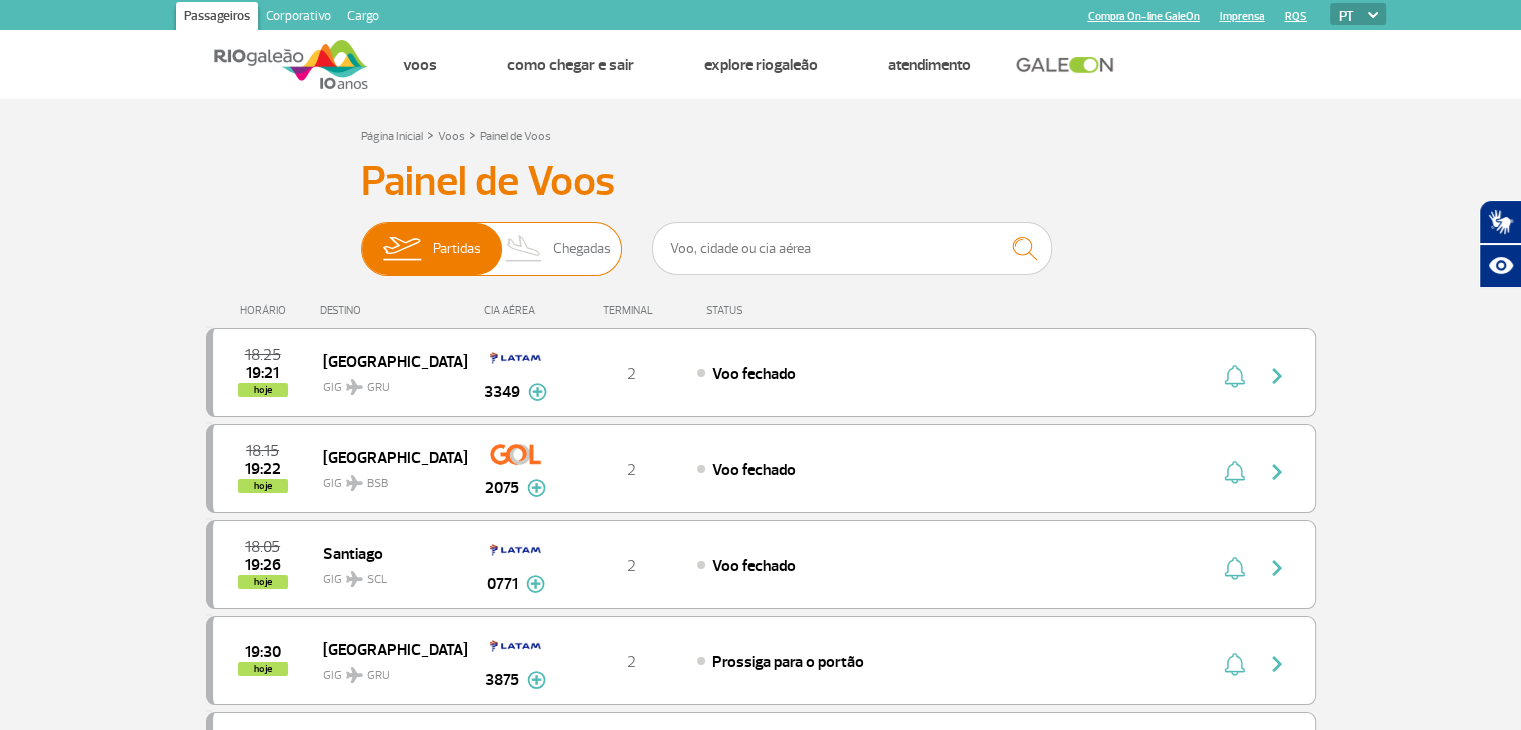 click on "Partidas   Chegadas" at bounding box center (361, 239) 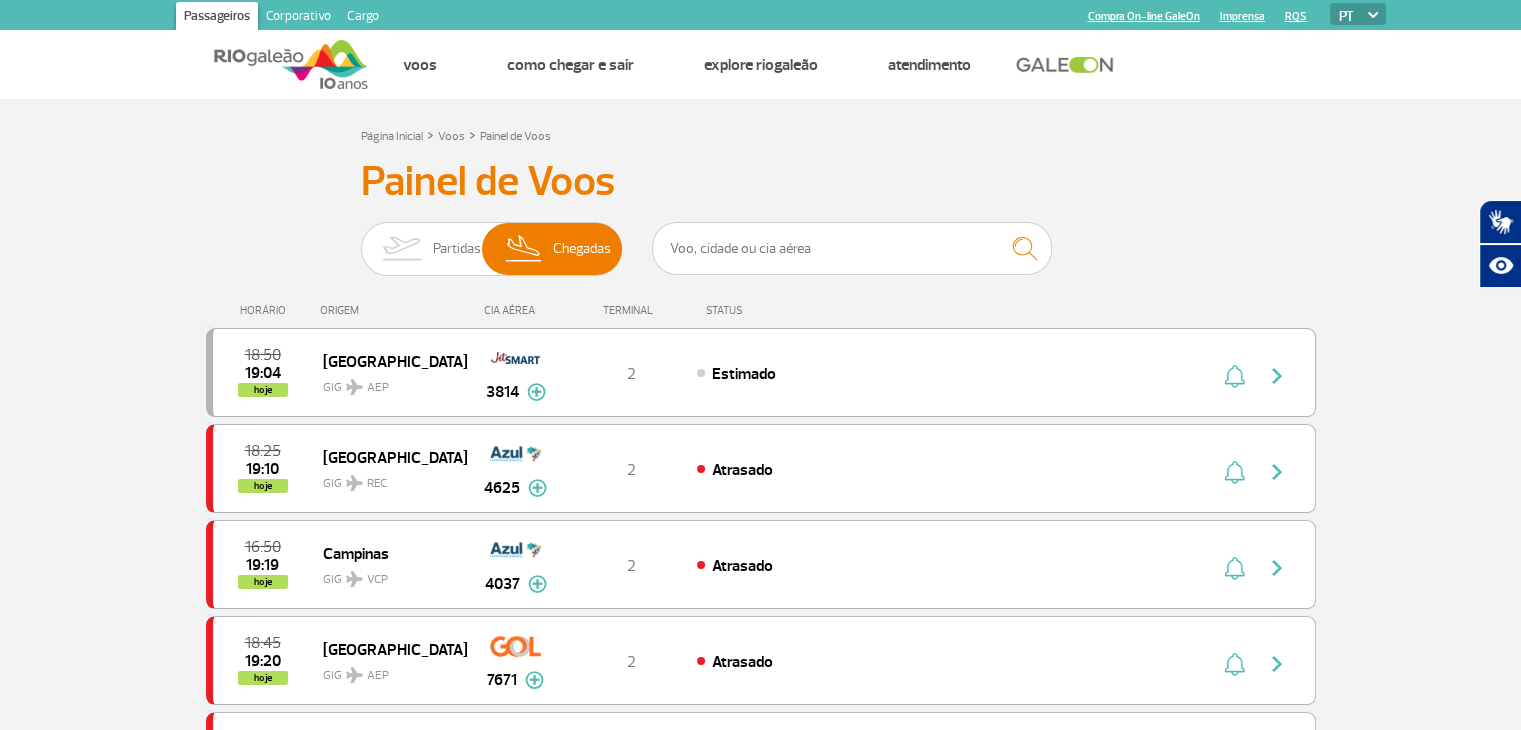 click on "Página Inicial > Voos > Painel de Voos Painel de Voos  Partidas   Chegadas  18:50 19:04 hoje Buenos Aires AEP GIG 3814 Parcerias:  JetSMART Airlines   3814  T2  Estimado  JetSMART Airlines 3814 18:25 19:10 hoje Recife REC GIG 4625 Parcerias:  Avianca   4340   TAP Portugal   5401   Air Canada   6519   COPA Airlines   7132   United Airlines   7371  T2  Atrasado  Avianca 4340 TAP Portugal 5401 Air Canada 6519 COPA Airlines 7132 United Airlines 7371 16:50 19:19 hoje Campinas VCP GIG 4037 Parcerias:  Avianca   4396   TAP Portugal   5431   COPA Airlines   7153   United Airlines   7325   United Airlines   7326   United Airlines   7329   United Airlines   7336   United Airlines   7337   United Airlines   7352   United Airlines   7370  T2  Atrasado  Avianca 4396 TAP Portugal 5431 COPA Airlines 7153 United Airlines 7325 United Airlines 7326 United Airlines 7329 United Airlines 7336 United Airlines 7337 United Airlines 7352 United Airlines 7370 18:45 19:20 hoje Buenos Aires AEP GIG 7671 Parcerias:  9471  T2  Atrasado" at bounding box center (760, 1263) 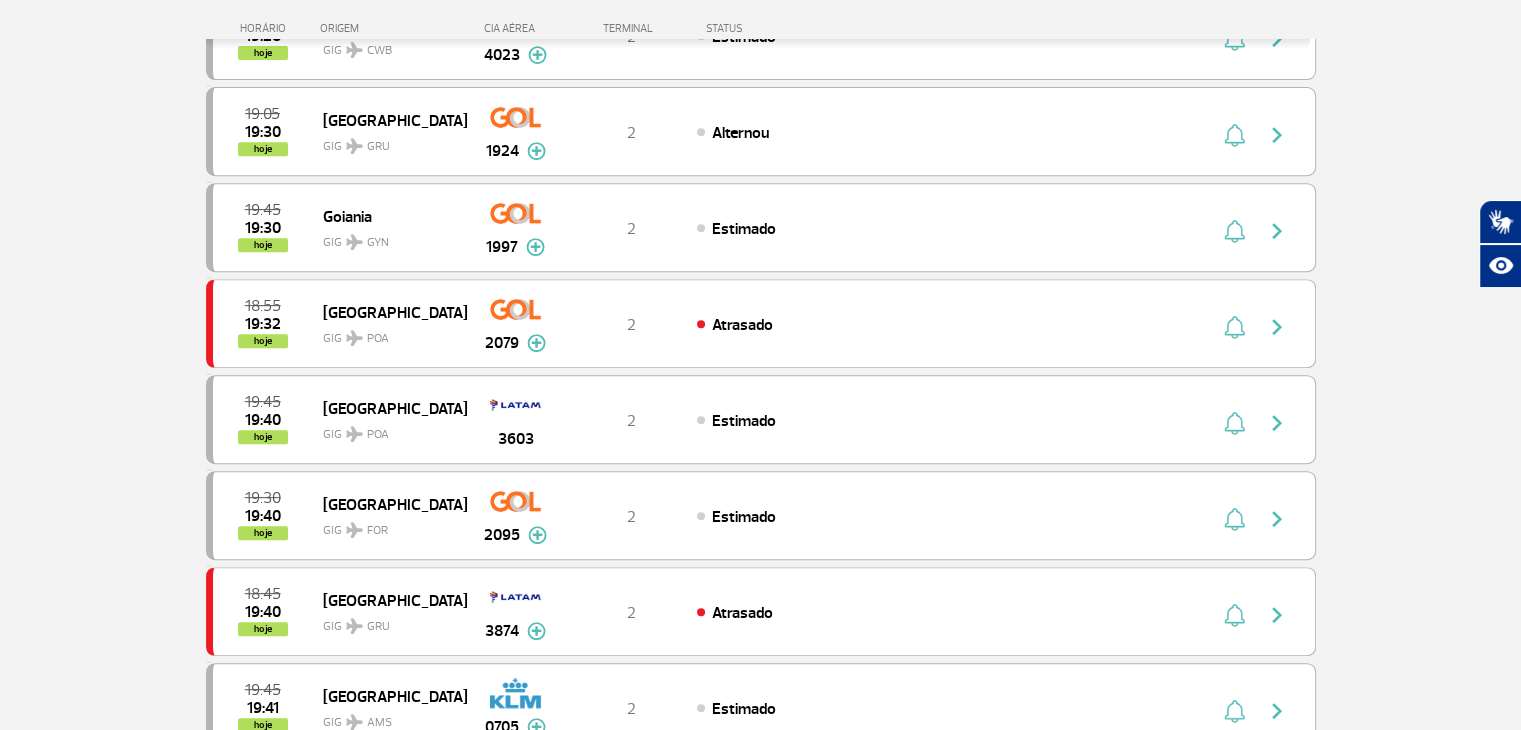 scroll, scrollTop: 840, scrollLeft: 0, axis: vertical 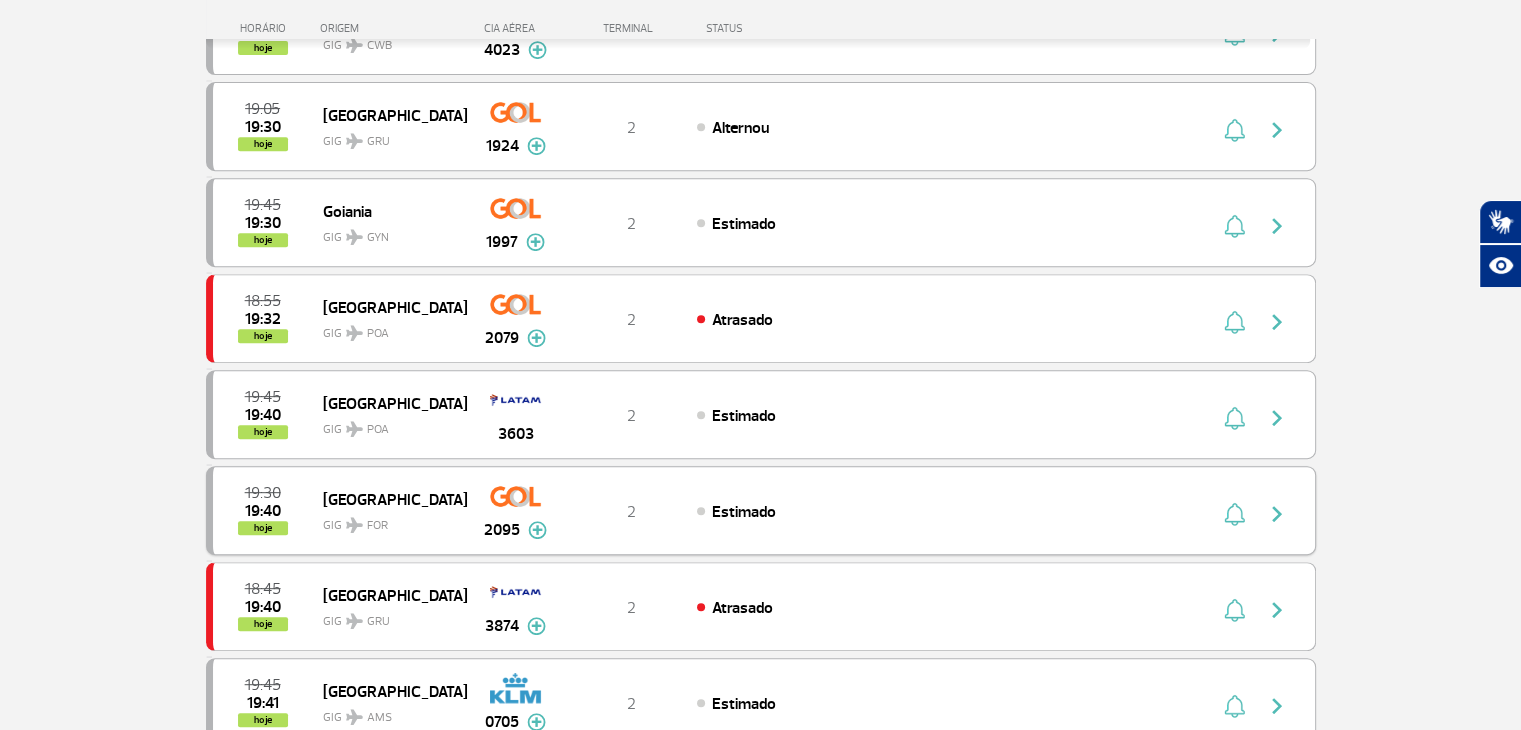 click on "Estimado" at bounding box center (917, 511) 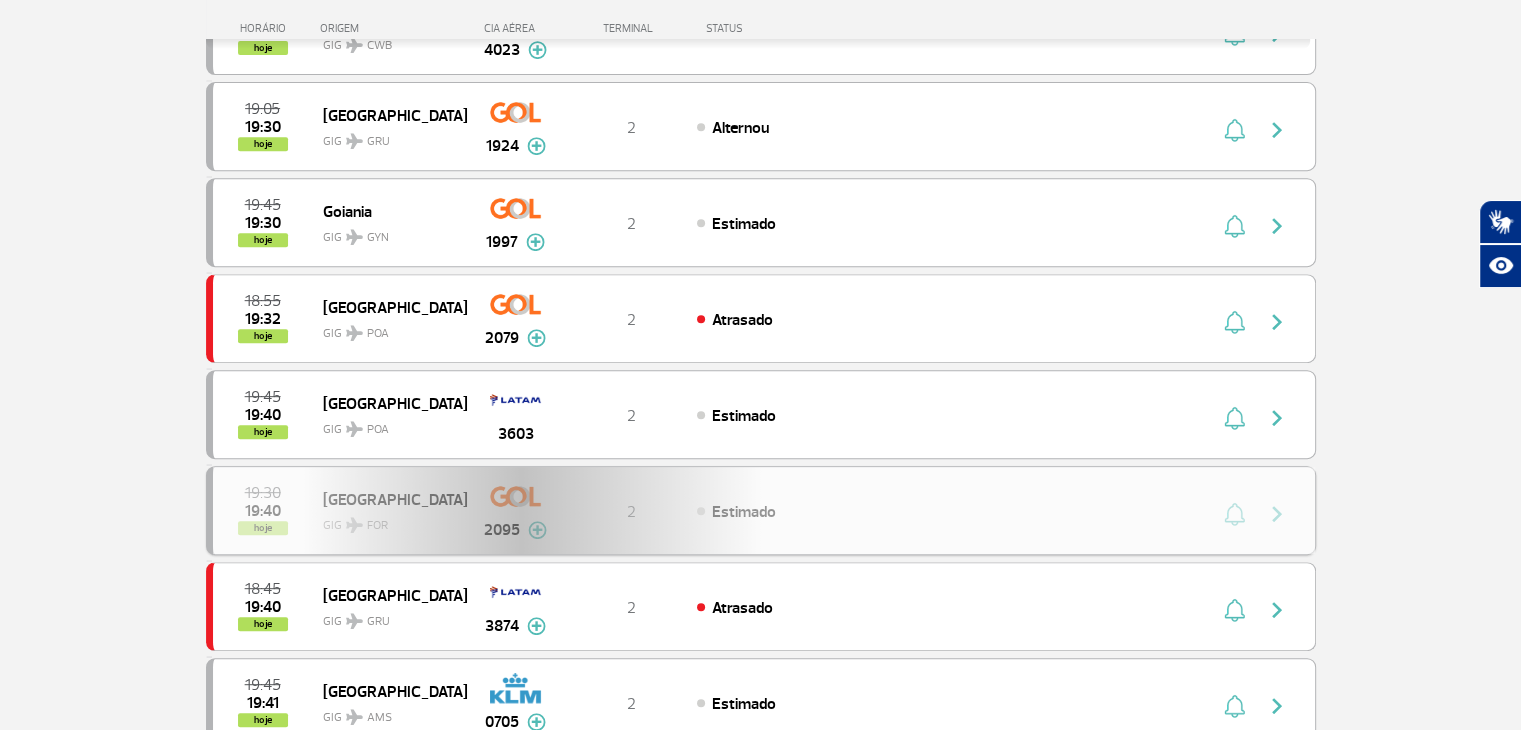 scroll, scrollTop: 0, scrollLeft: 0, axis: both 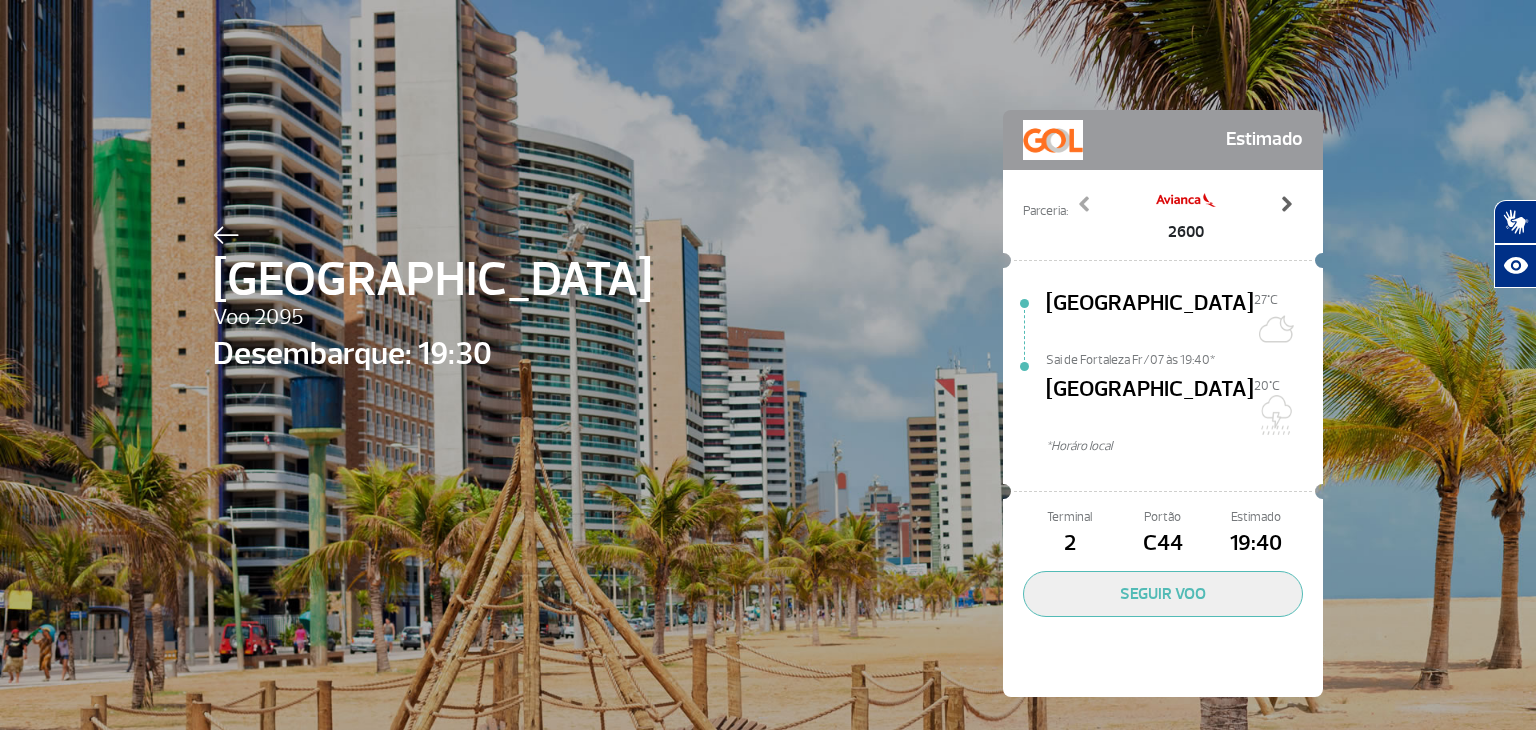 click 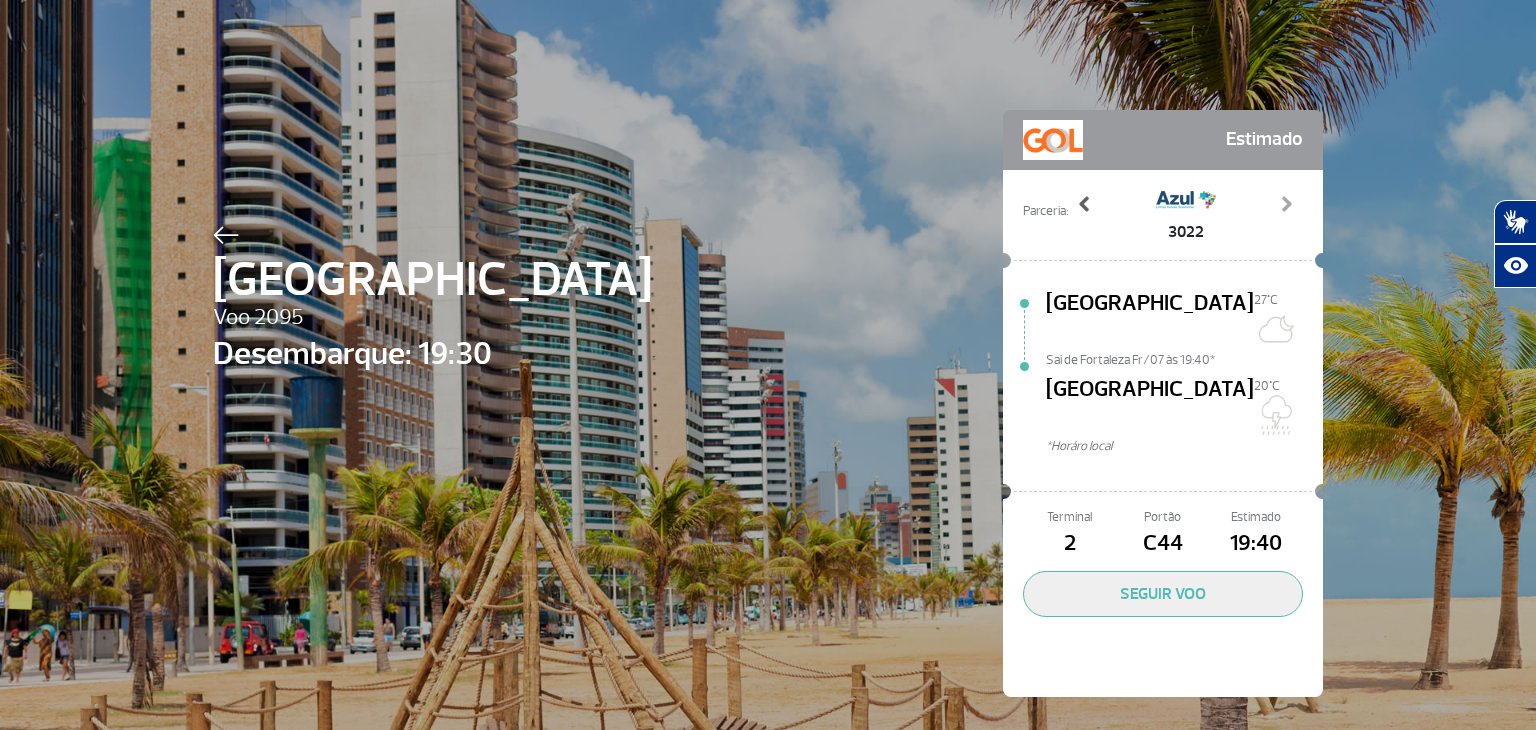 click on "Previous" 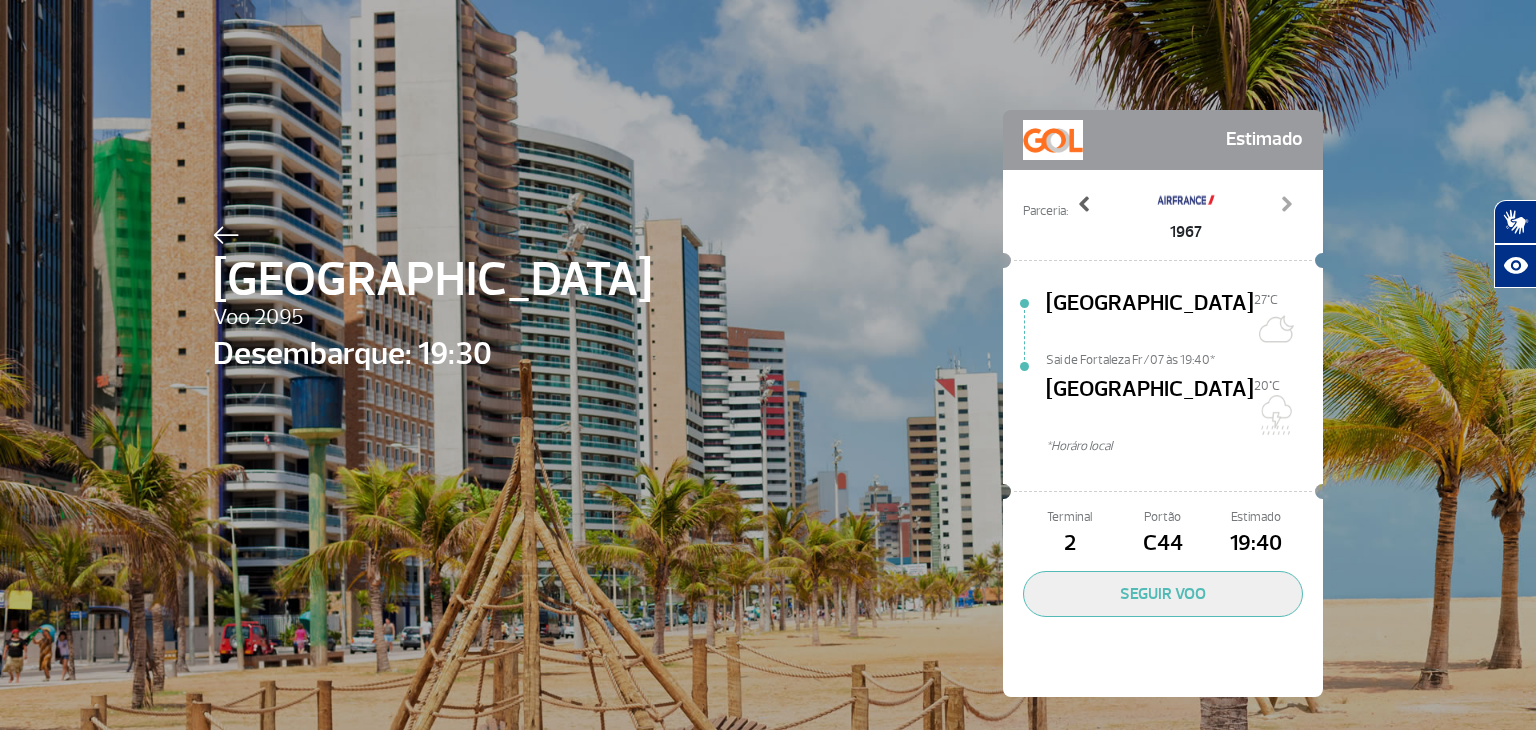 click on "Previous" 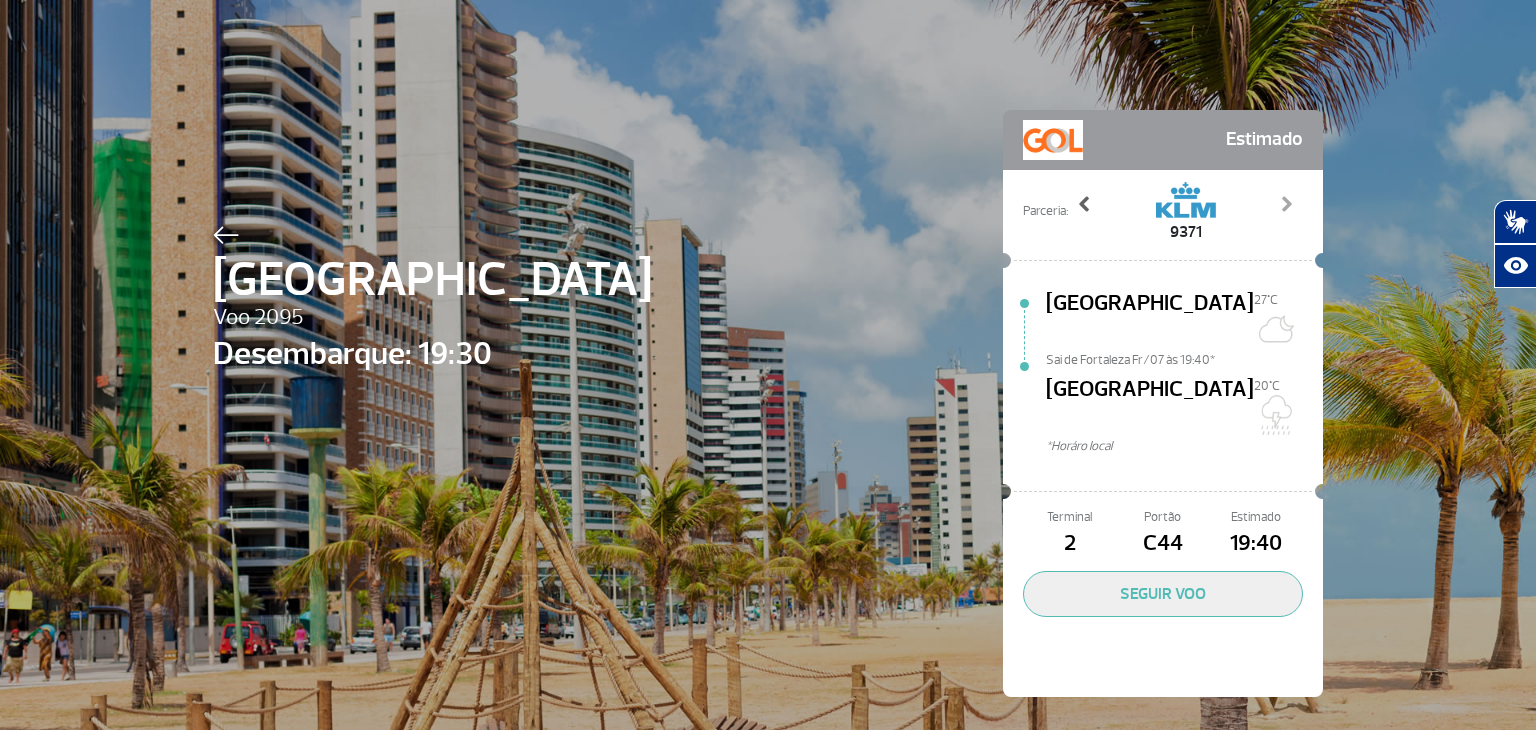 click on "Previous" 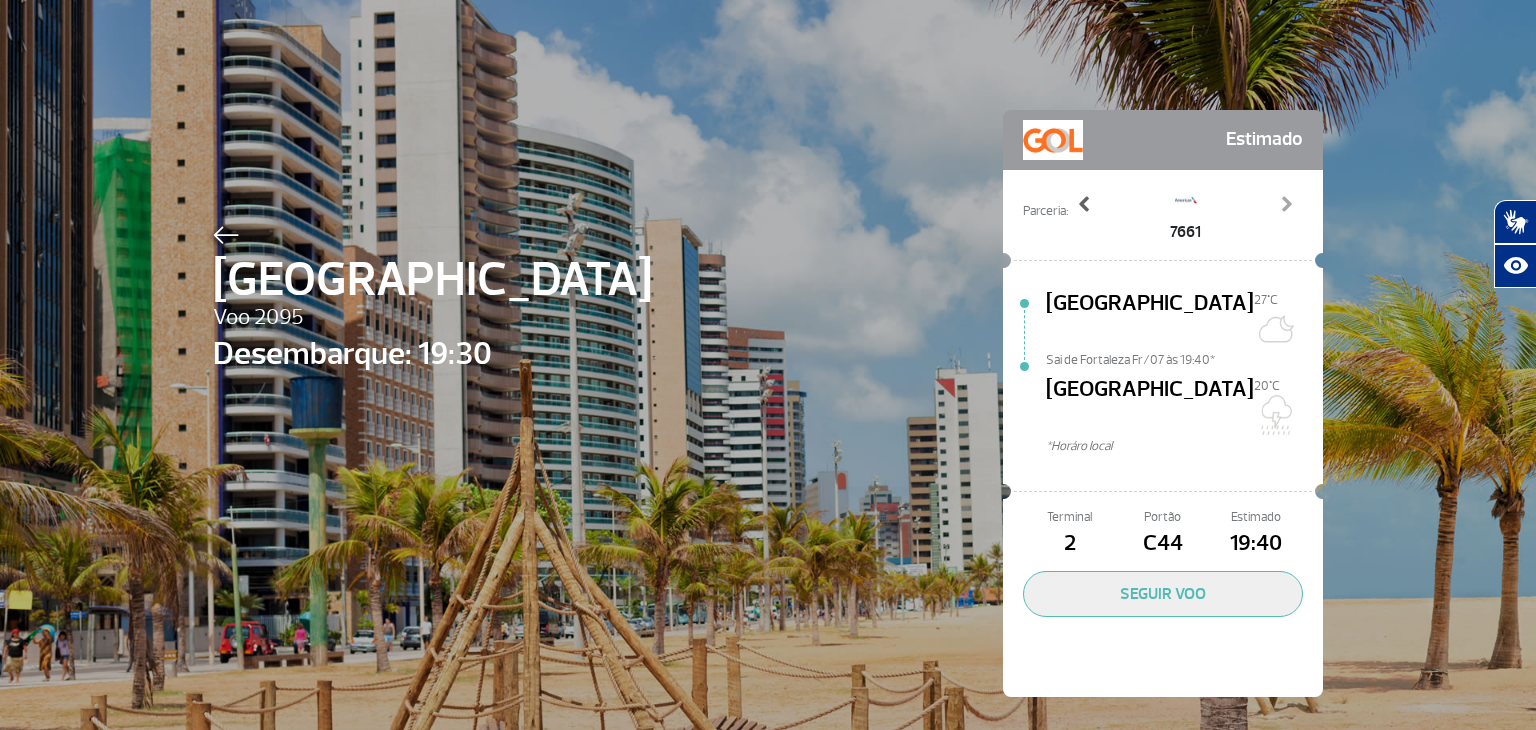 click on "Previous" 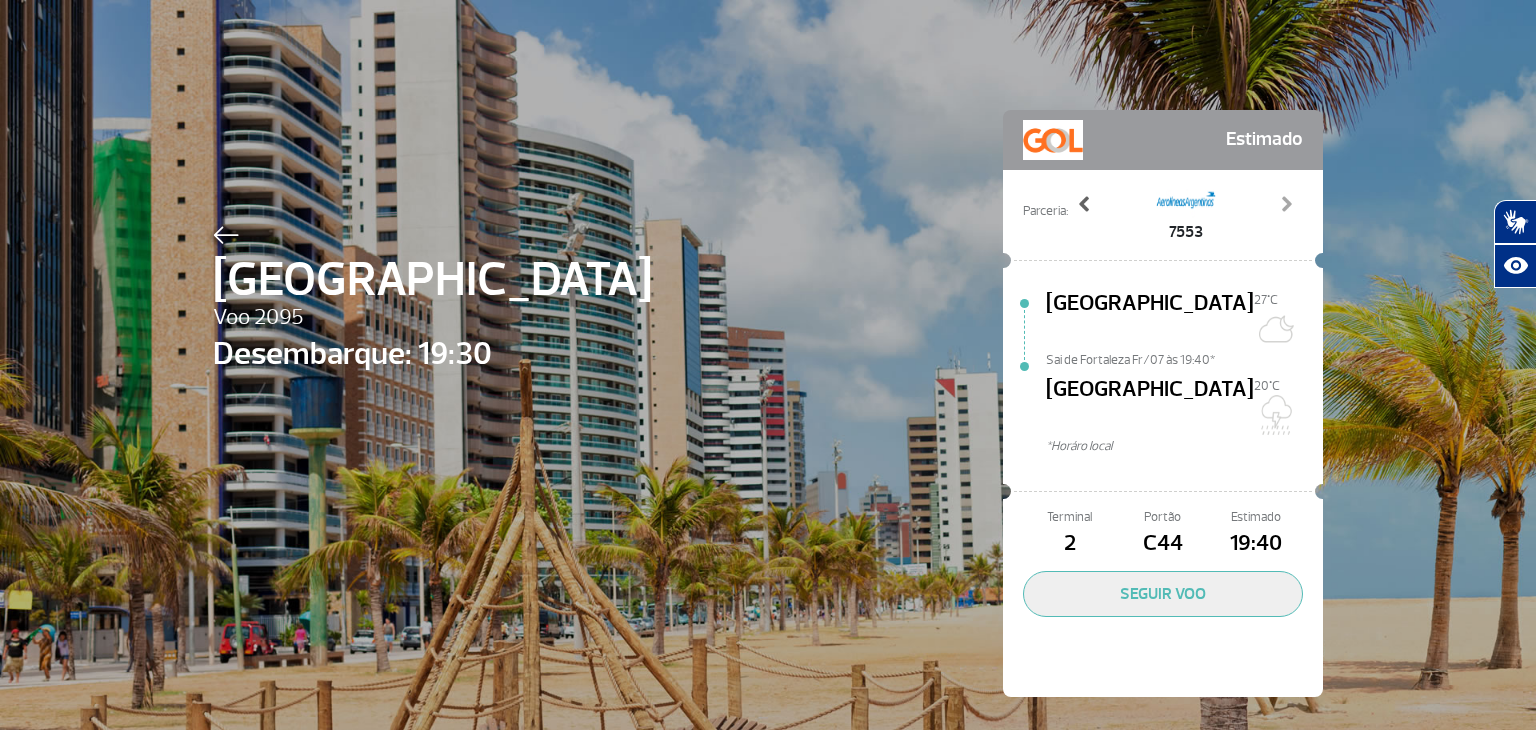 click on "Previous" 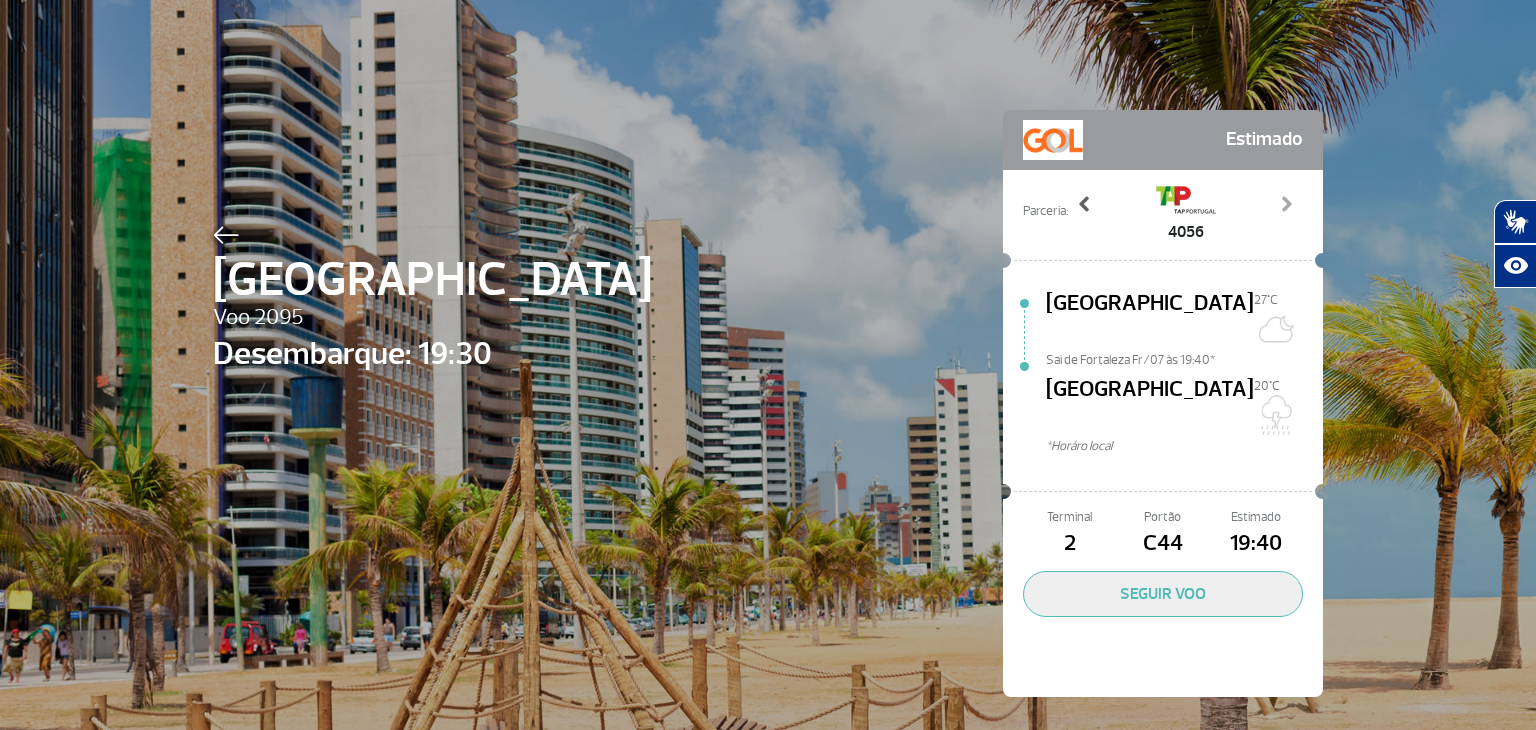 click on "Previous" 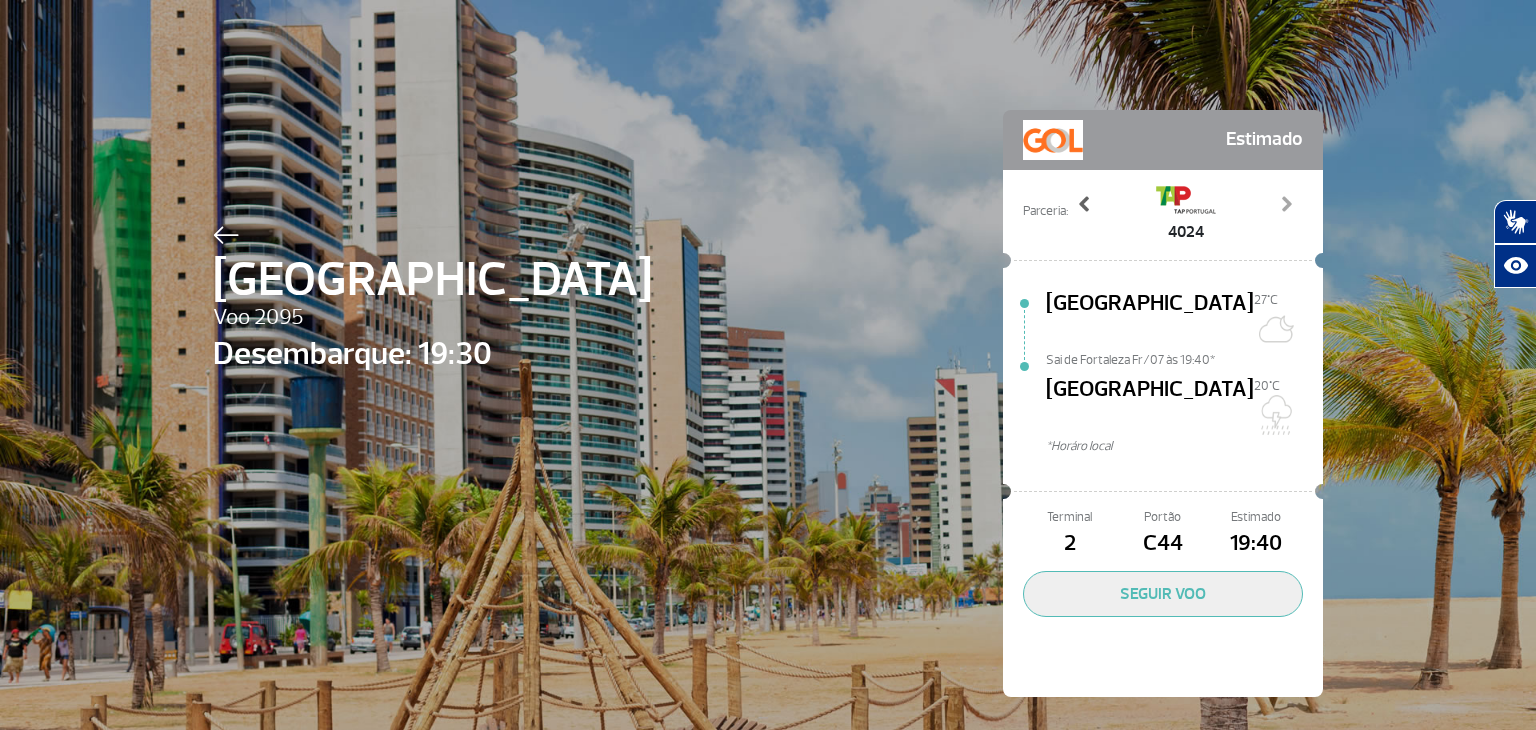 click on "Previous" 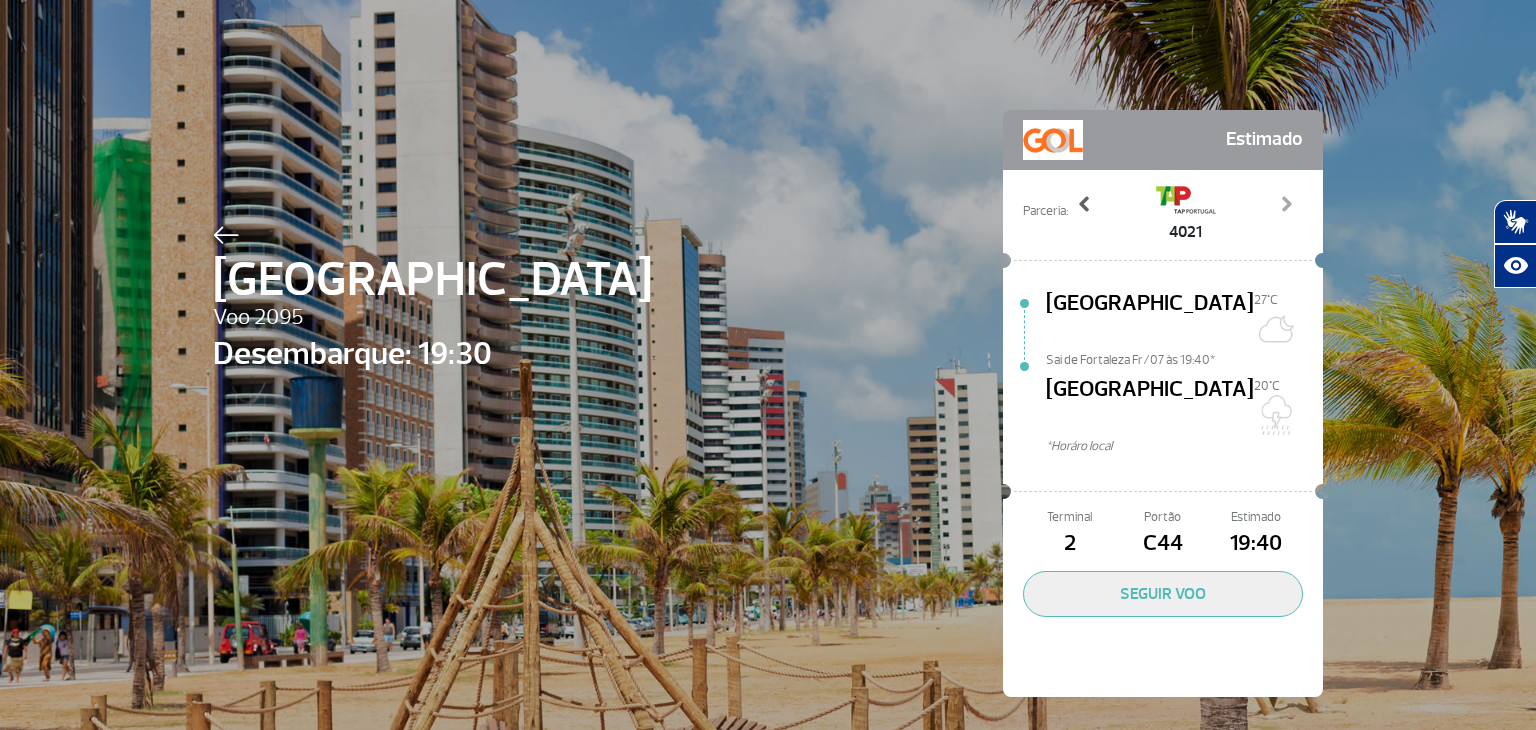 click on "Previous" 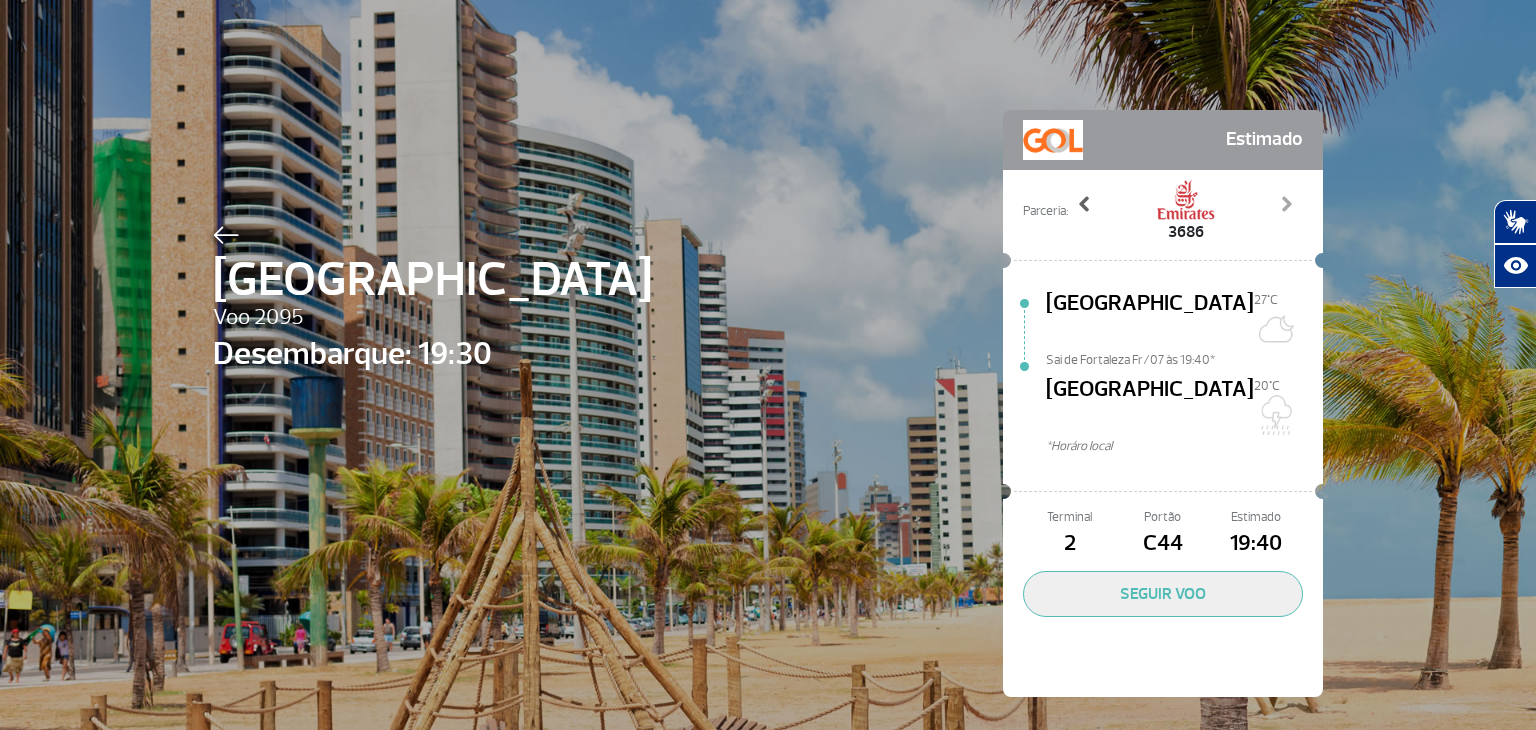 click on "Previous" 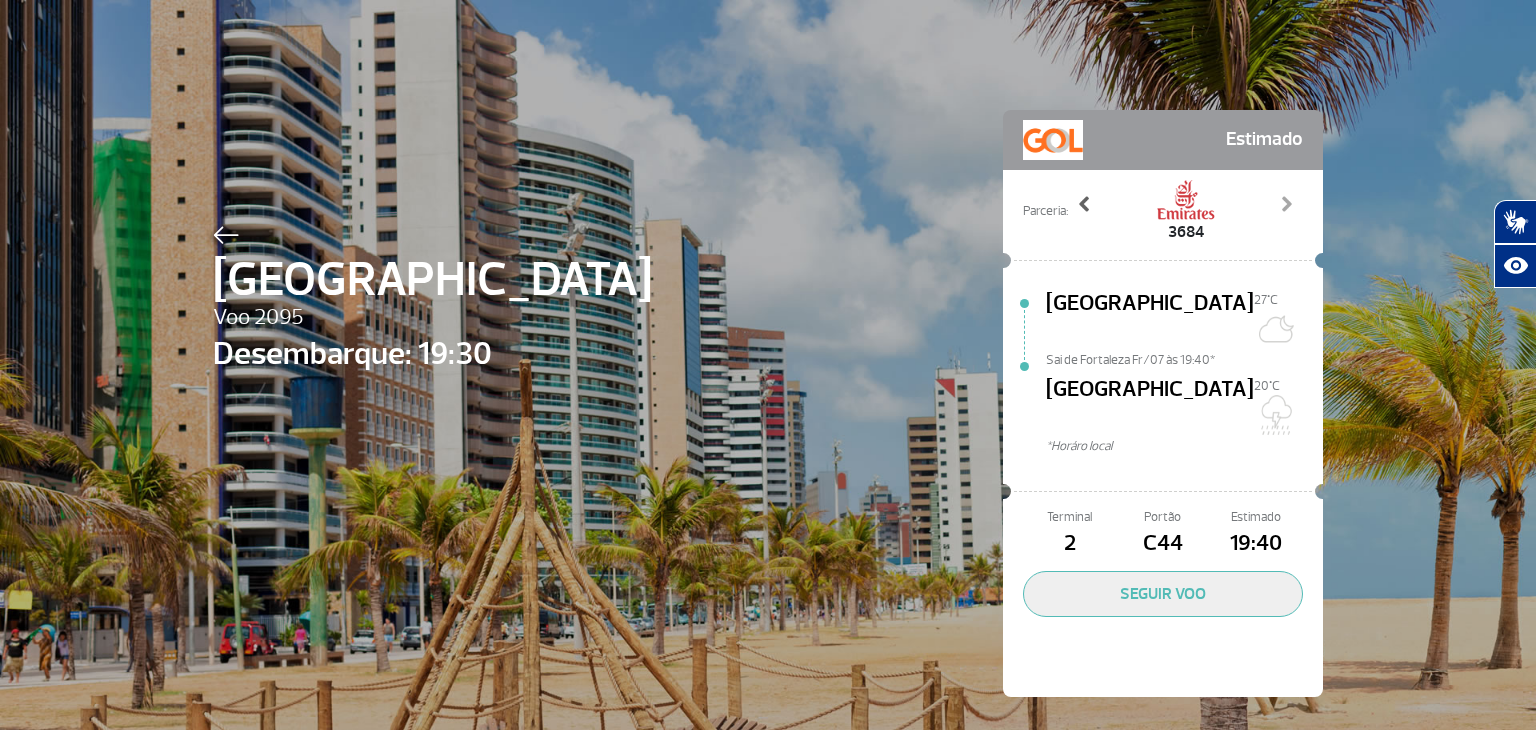 click on "Previous" 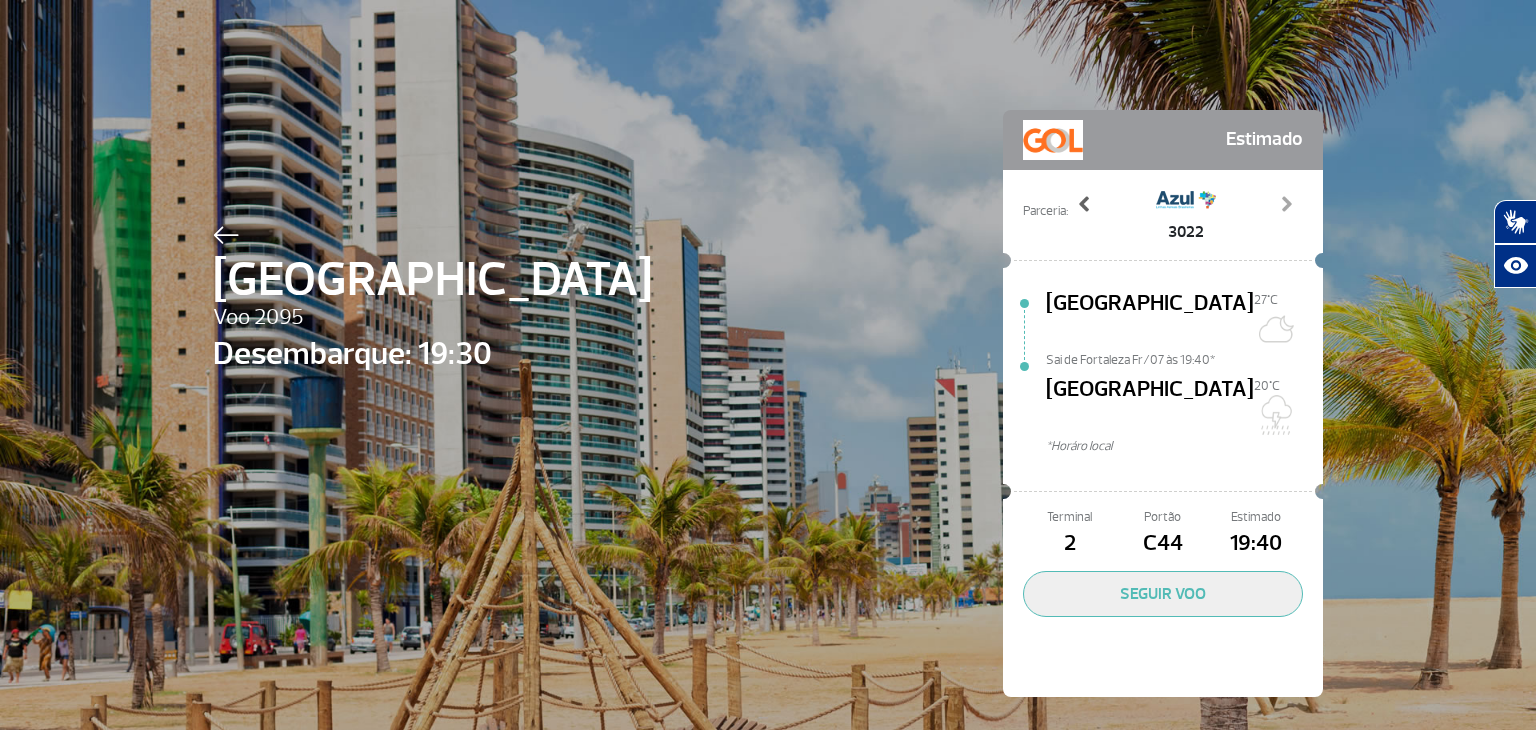 click on "Previous" 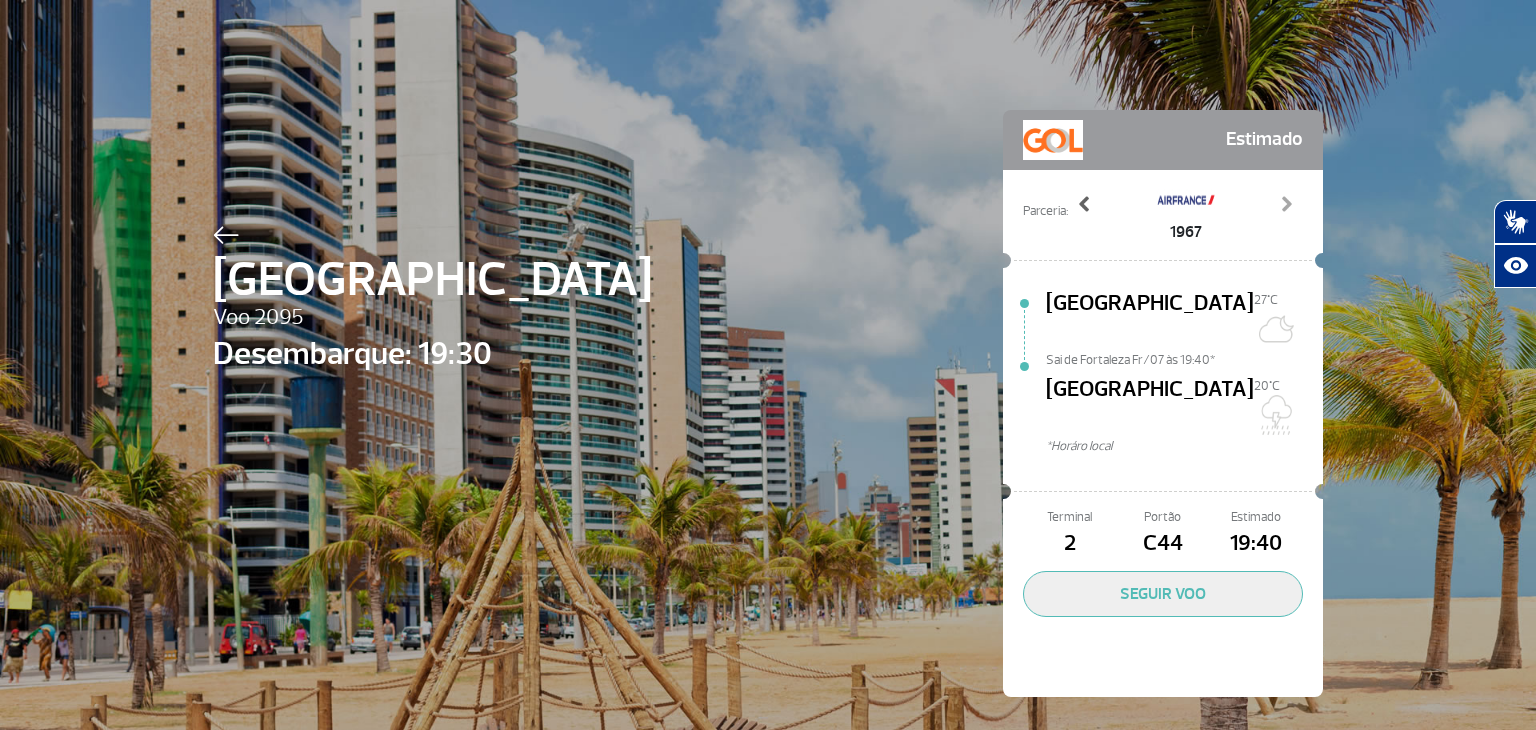 click on "Previous" 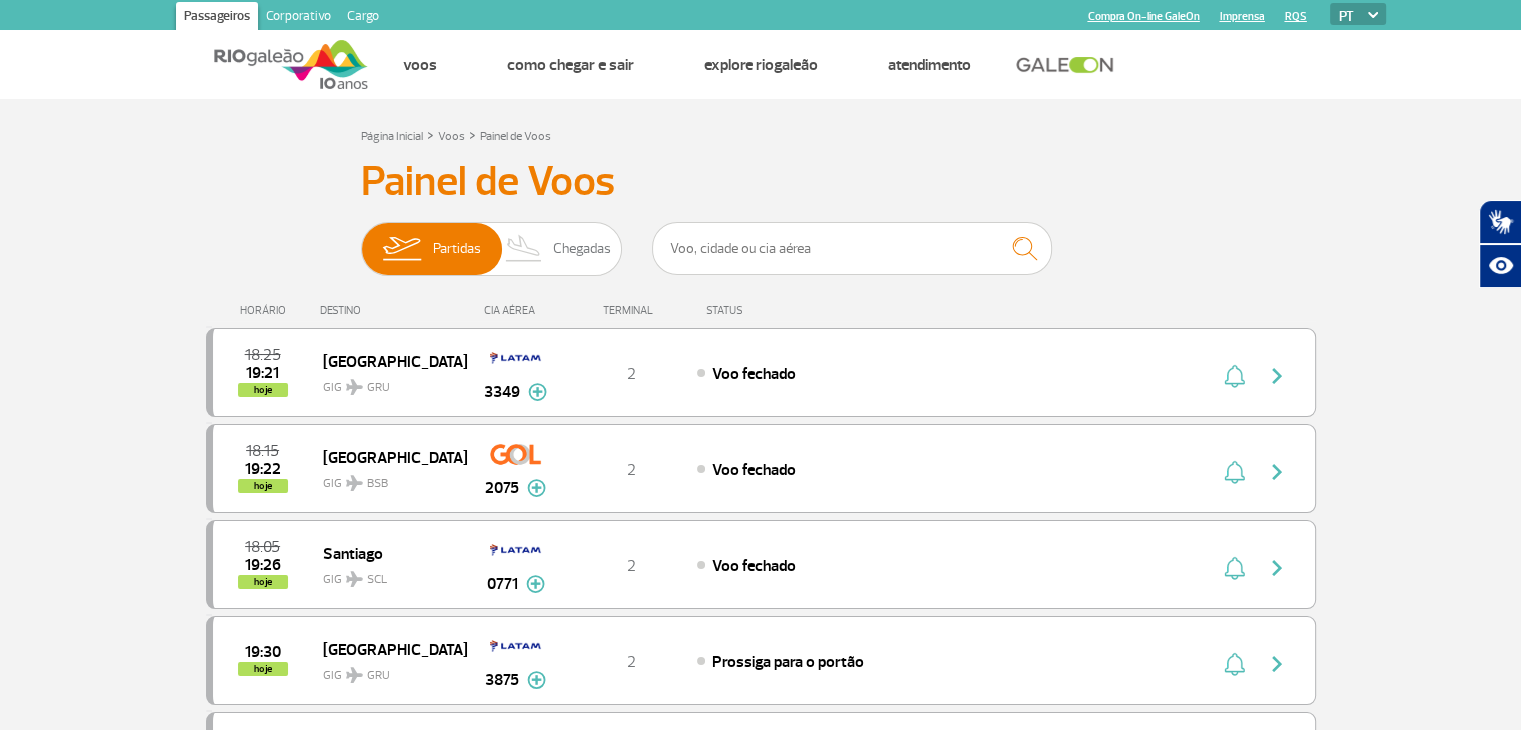 click on "Partidas   Chegadas" at bounding box center [761, 252] 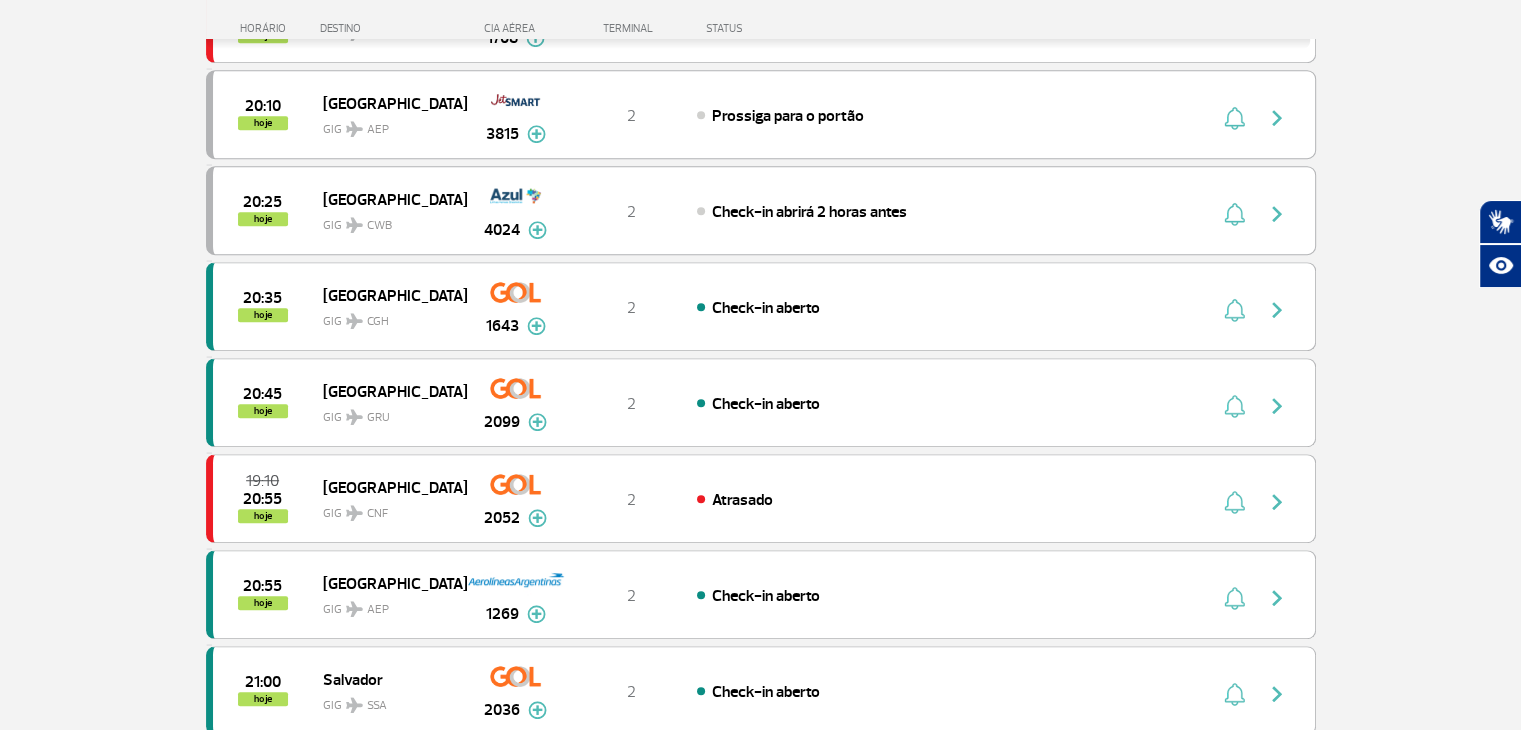 scroll, scrollTop: 1240, scrollLeft: 0, axis: vertical 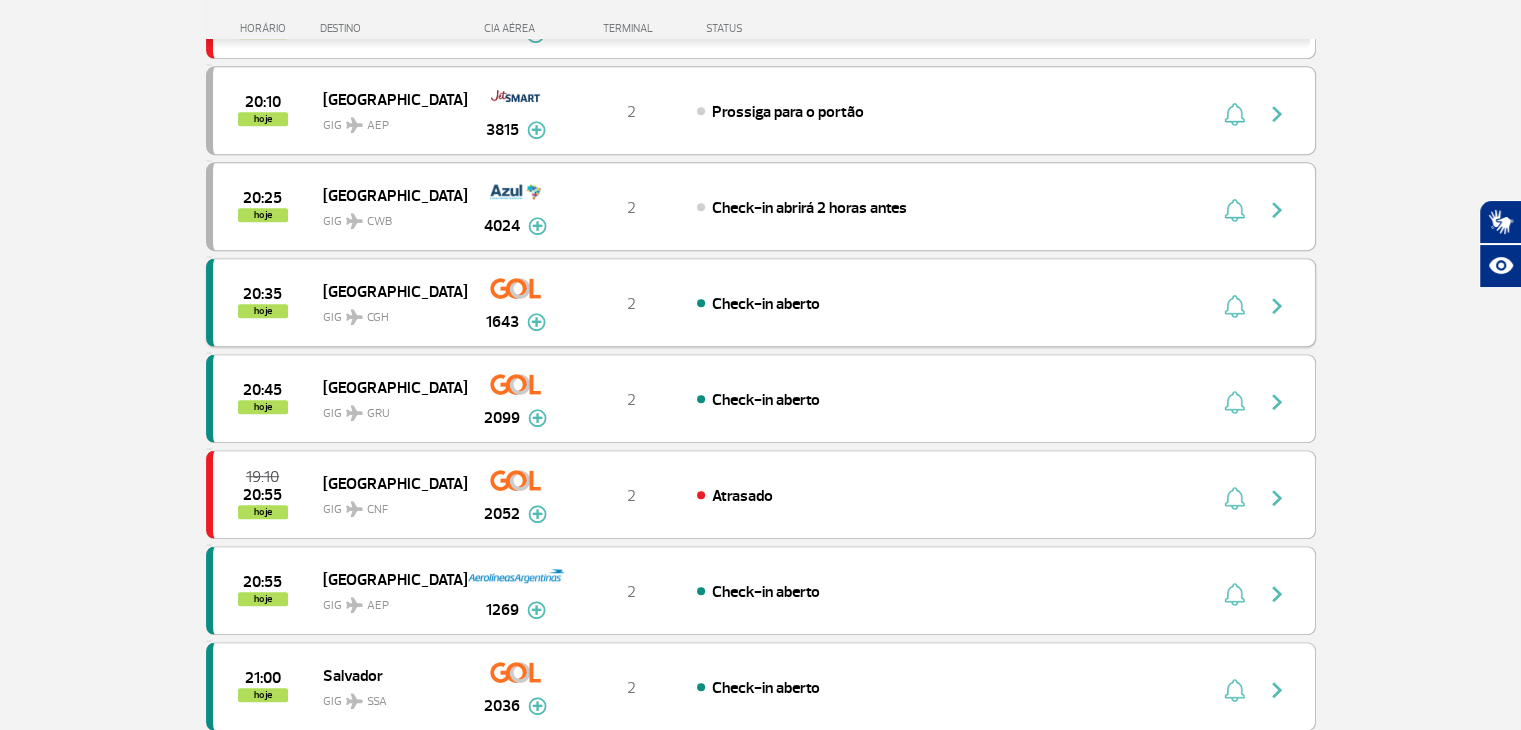 click on "20:35 hoje São Paulo GIG  CGH 1643 2  Check-in aberto  Parcerias:  Air France   2021   TAP Portugal   4002   TAP Portugal   4005   TAP Portugal   4008   TAP Portugal   5826" at bounding box center (761, 302) 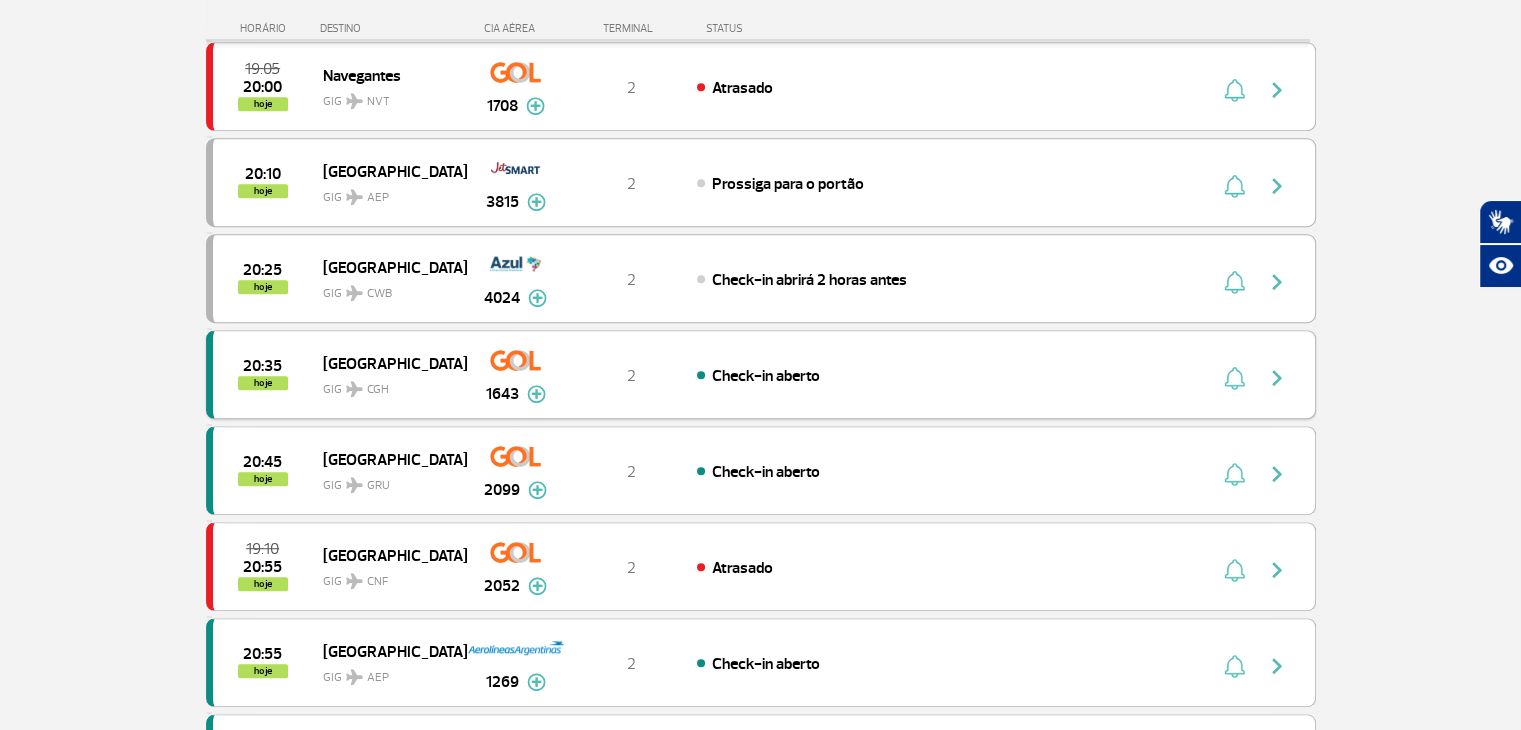 scroll, scrollTop: 1160, scrollLeft: 0, axis: vertical 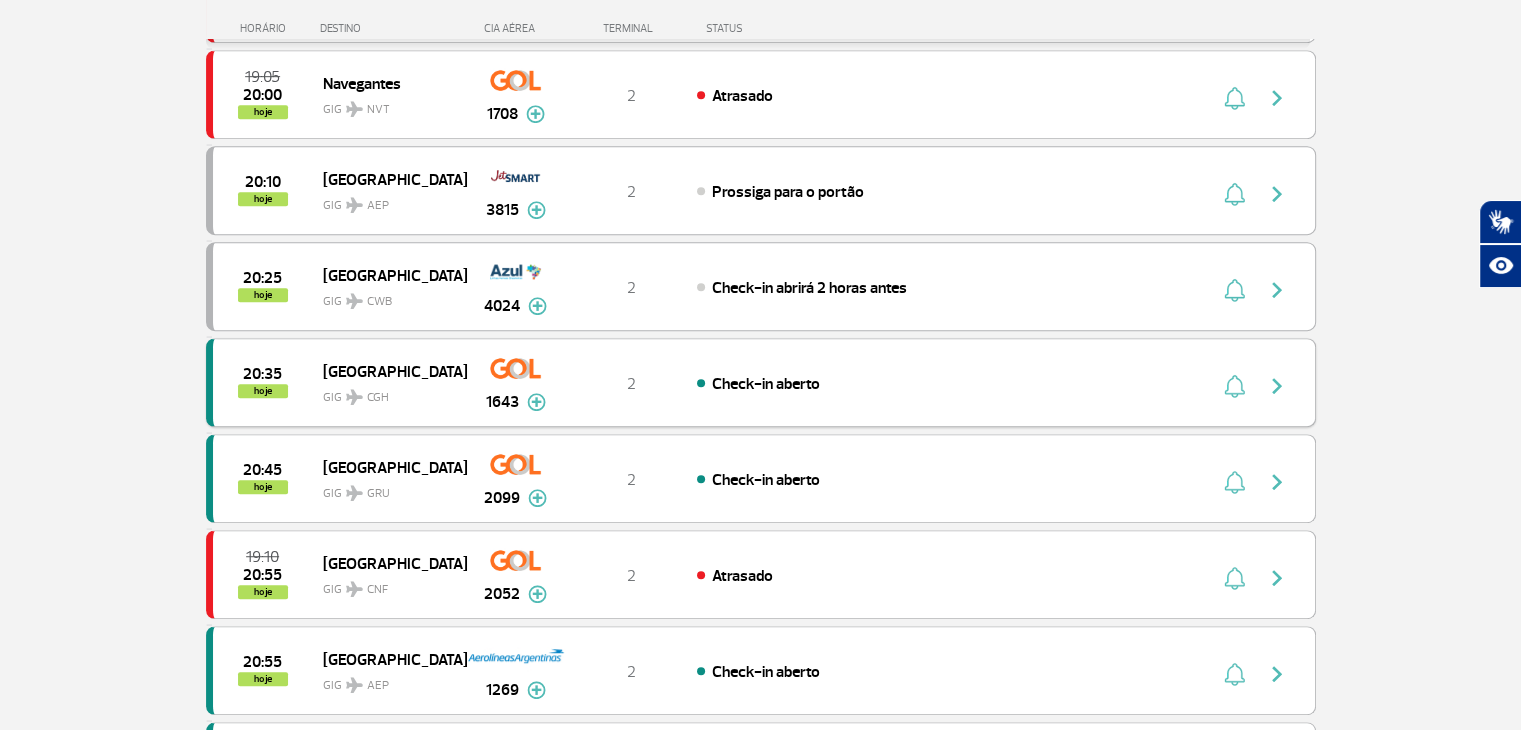 click on "2" at bounding box center [631, 383] 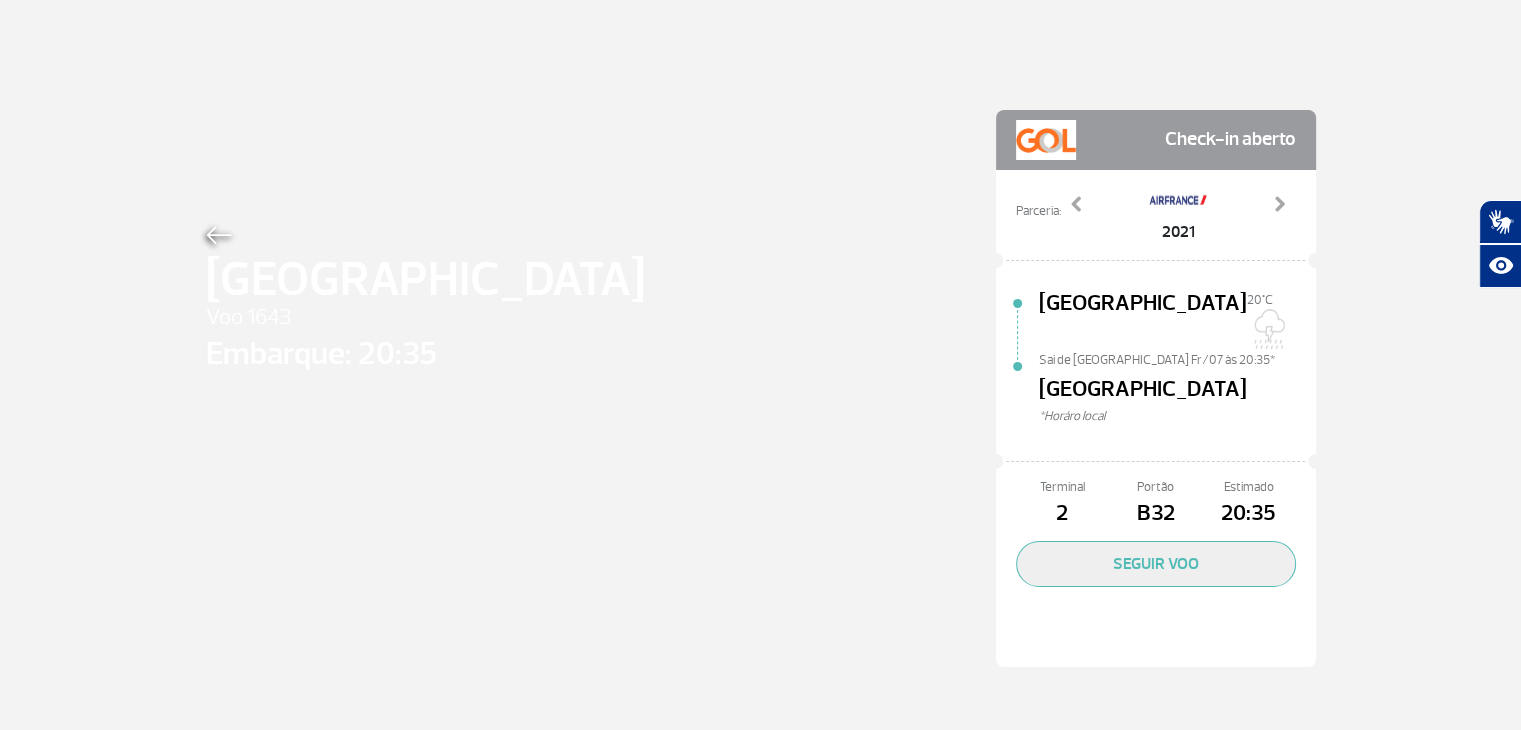 scroll, scrollTop: 0, scrollLeft: 0, axis: both 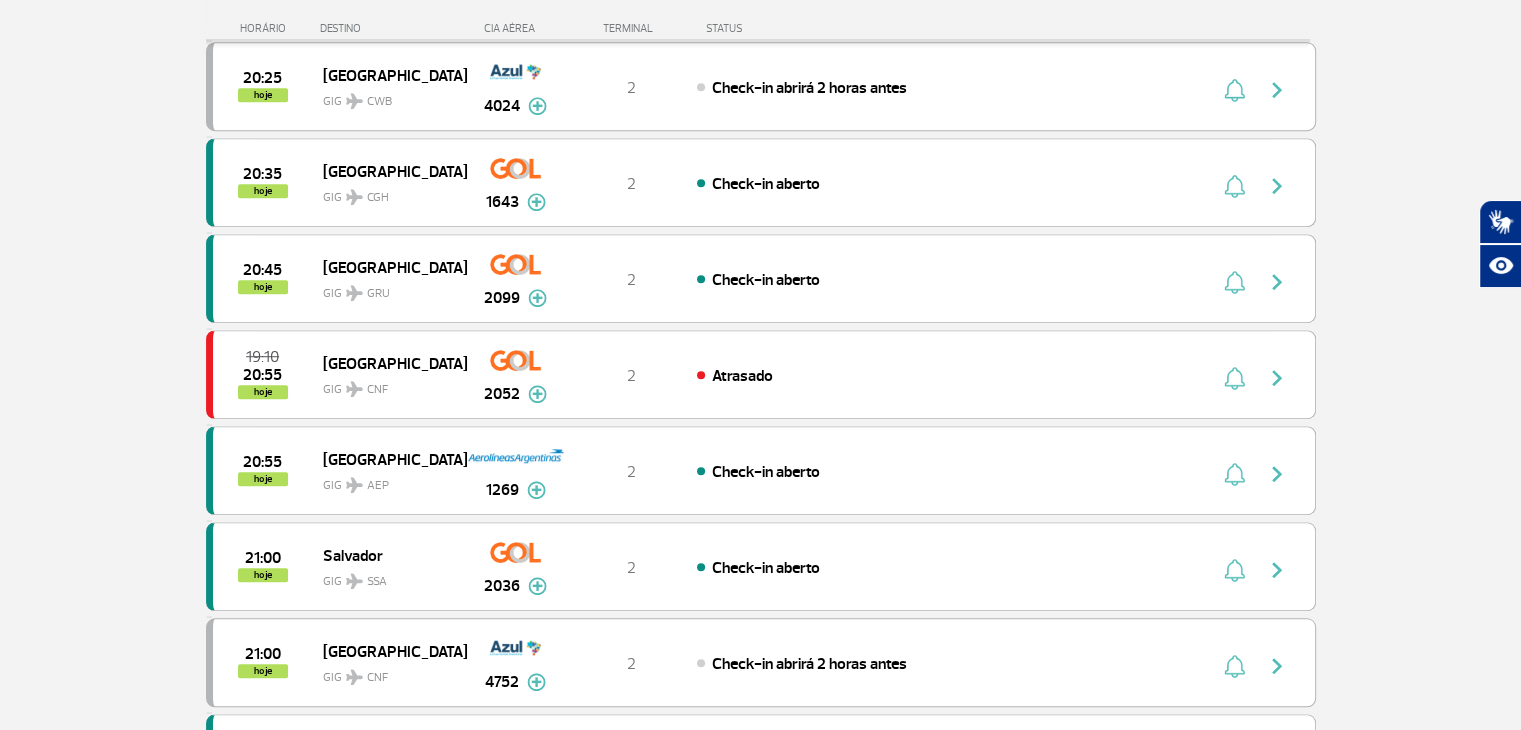 click on "Página Inicial > Voos > Painel de Voos Painel de Voos  Partidas   Chegadas  18:25 19:21 hoje [GEOGRAPHIC_DATA] GRU 3349 Parcerias:  Quantas Airlines   3944   Qatar Airways   5115   Delta Airlines   6206  T2  Voo fechado  Quantas Airlines 3944 Qatar Airways 5115 Delta Airlines 6206 18:15 19:22 hoje [GEOGRAPHIC_DATA] GIG BSB 2075 Parcerias:  COPA Airlines   3541   COPA Airlines   3567   Emirates Airlines   3675   TAP [GEOGRAPHIC_DATA]   4001   TAP Portugal   4024   Aerolineas Argentinas   7452  T2  Voo fechado  COPA Airlines 3541 COPA Airlines 3567 Emirates Airlines 3675 TAP Portugal 4001 TAP Portugal 4024 Aerolineas [GEOGRAPHIC_DATA] 7452 18:05 19:26 hoje Santiago GIG SCL 0771 Parcerias:  Quantas Airlines   3895   Quantas Airlines   3897   Delta Airlines   6289  T2  Voo fechado  Quantas Airlines 3895 Quantas Airlines 3897 Delta Airlines 6289 19:30 hoje [GEOGRAPHIC_DATA] GIG GRU 3875 Parcerias:  Qatar Airways   5134   Qatar Airways   5139   Japan Airlines   5517   Delta Airlines   6009   Delta Airlines   6123   Delta Airlines   6132   6141  T2" at bounding box center (760, -88) 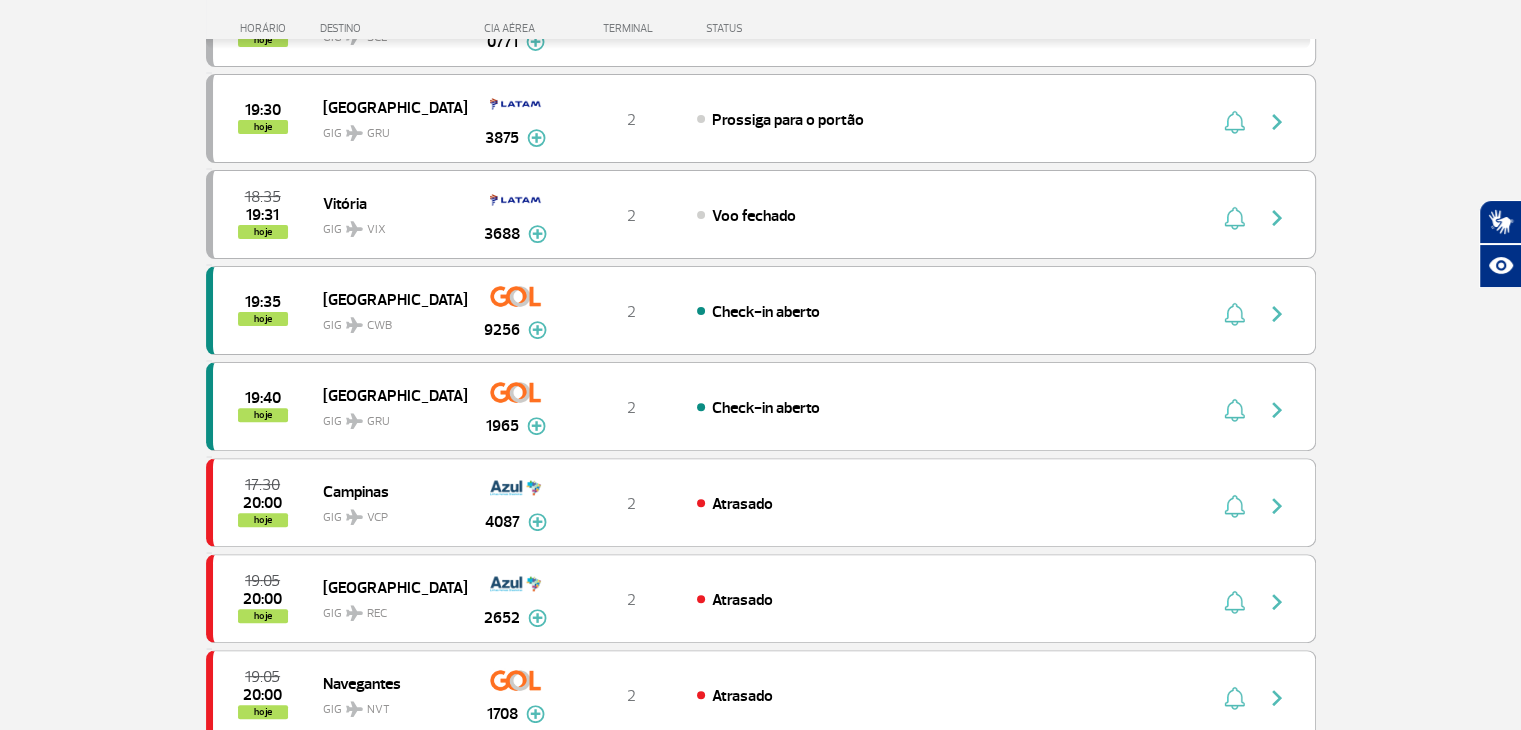 scroll, scrollTop: 520, scrollLeft: 0, axis: vertical 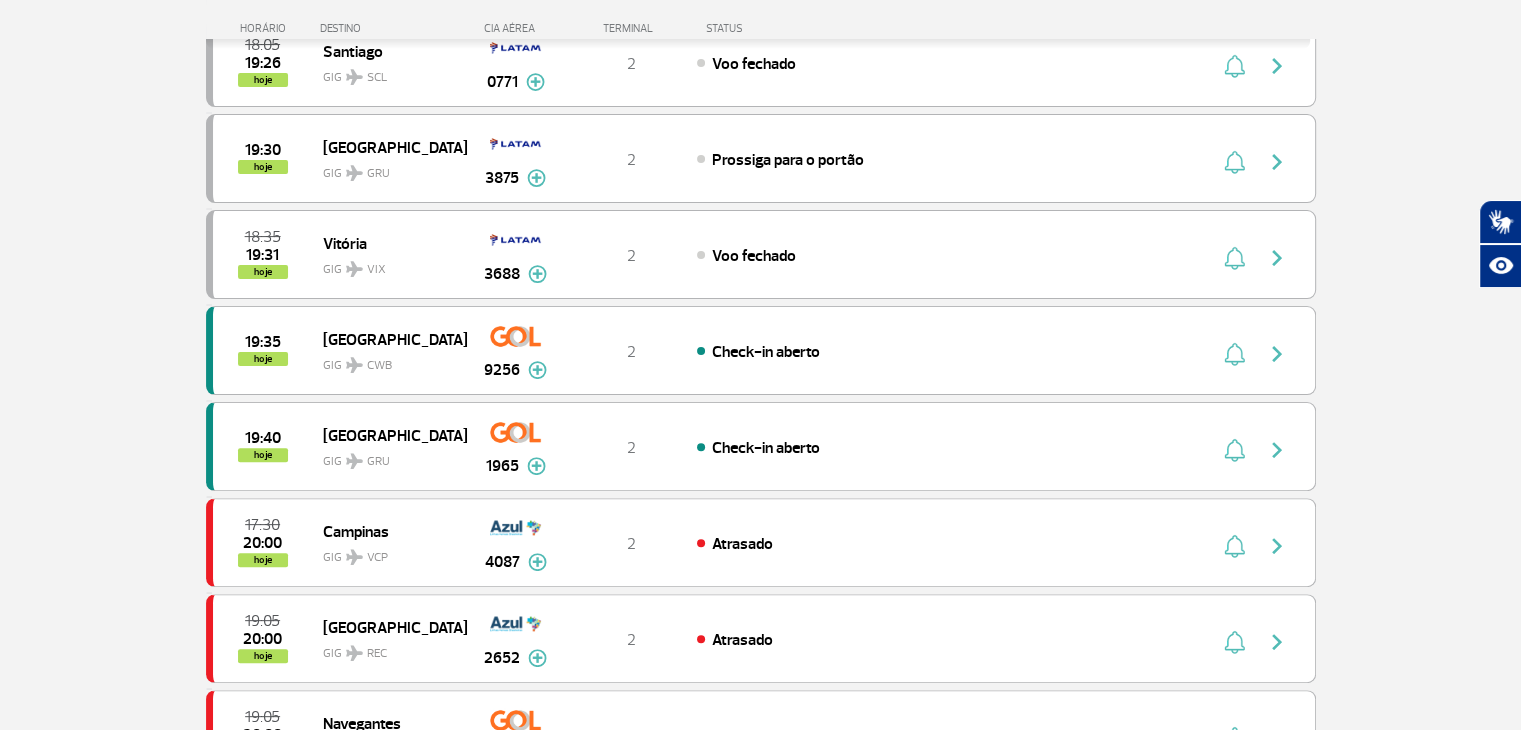 click on "Página Inicial > Voos > Painel de Voos Painel de Voos  Partidas   Chegadas  18:25 19:21 hoje [GEOGRAPHIC_DATA] GRU 3349 Parcerias:  Quantas Airlines   3944   Qatar Airways   5115   Delta Airlines   6206  T2  Voo fechado  Quantas Airlines 3944 Qatar Airways 5115 Delta Airlines 6206 18:15 19:22 hoje [GEOGRAPHIC_DATA] GIG BSB 2075 Parcerias:  COPA Airlines   3541   COPA Airlines   3567   Emirates Airlines   3675   TAP [GEOGRAPHIC_DATA]   4001   TAP Portugal   4024   Aerolineas Argentinas   7452  T2  Voo fechado  COPA Airlines 3541 COPA Airlines 3567 Emirates Airlines 3675 TAP Portugal 4001 TAP Portugal 4024 Aerolineas [GEOGRAPHIC_DATA] 7452 18:05 19:26 hoje Santiago GIG SCL 0771 Parcerias:  Quantas Airlines   3895   Quantas Airlines   3897   Delta Airlines   6289  T2  Voo fechado  Quantas Airlines 3895 Quantas Airlines 3897 Delta Airlines 6289 19:30 hoje [GEOGRAPHIC_DATA] GIG GRU 3875 Parcerias:  Qatar Airways   5134   Qatar Airways   5139   Japan Airlines   5517   Delta Airlines   6009   Delta Airlines   6123   Delta Airlines   6132   6141  T2" at bounding box center [760, 752] 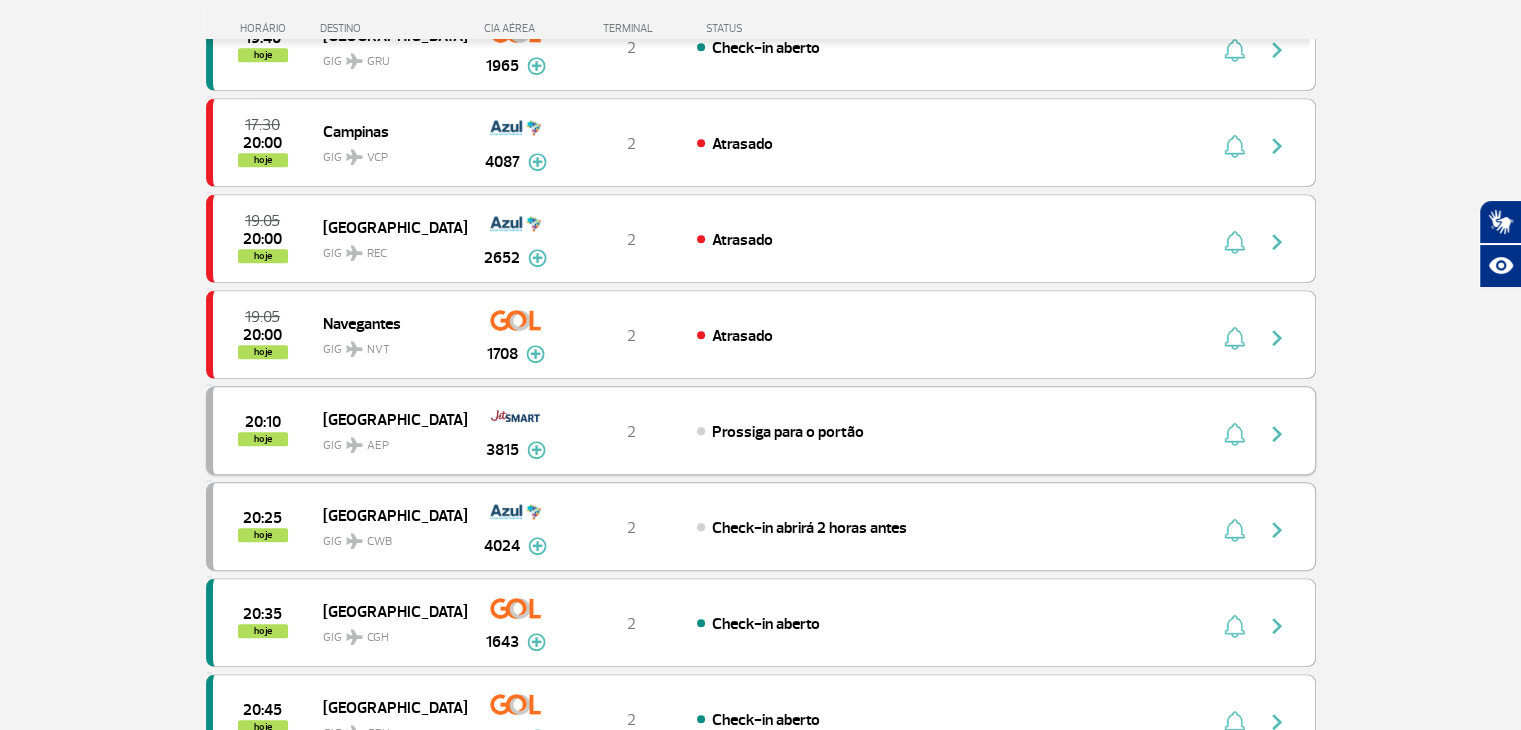 scroll, scrollTop: 960, scrollLeft: 0, axis: vertical 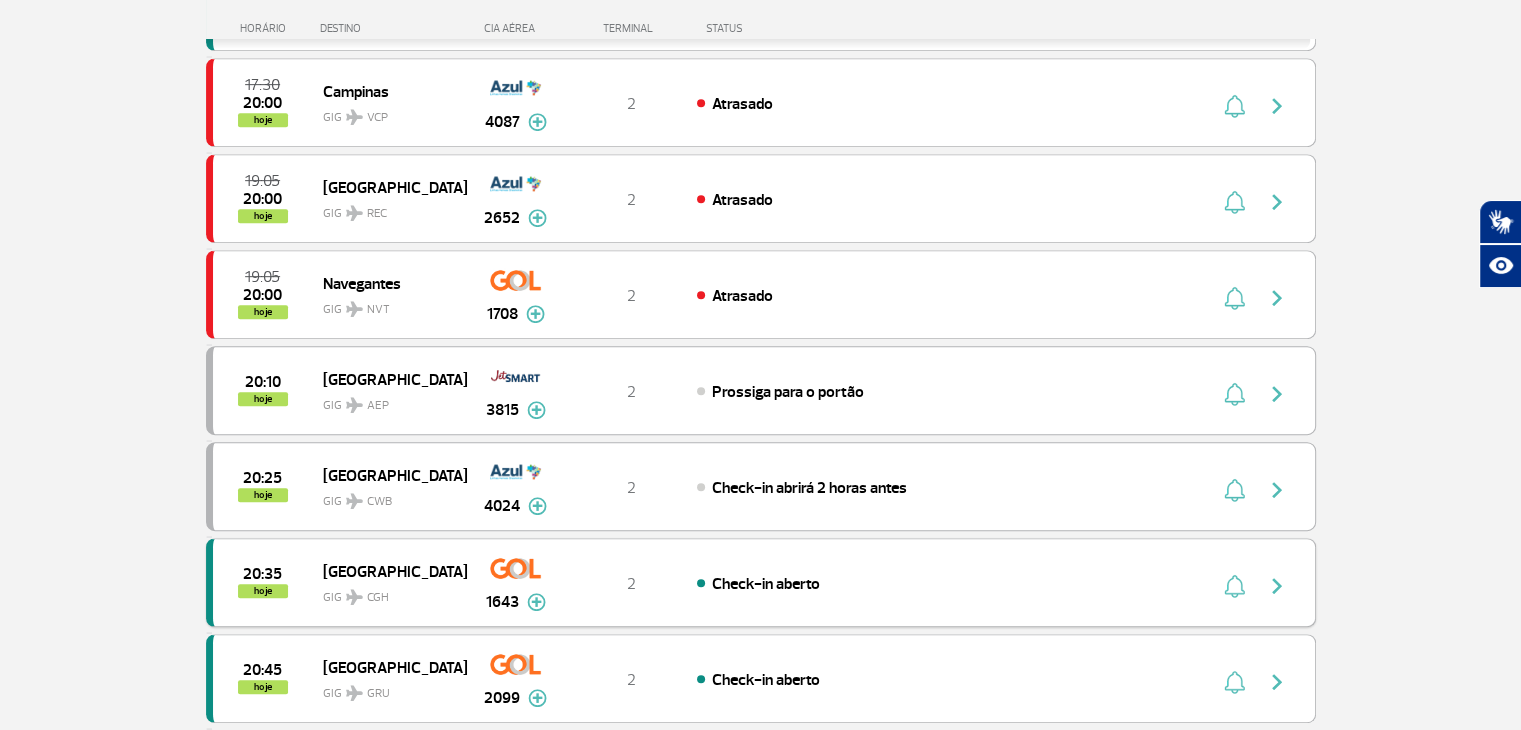 click at bounding box center (536, 602) 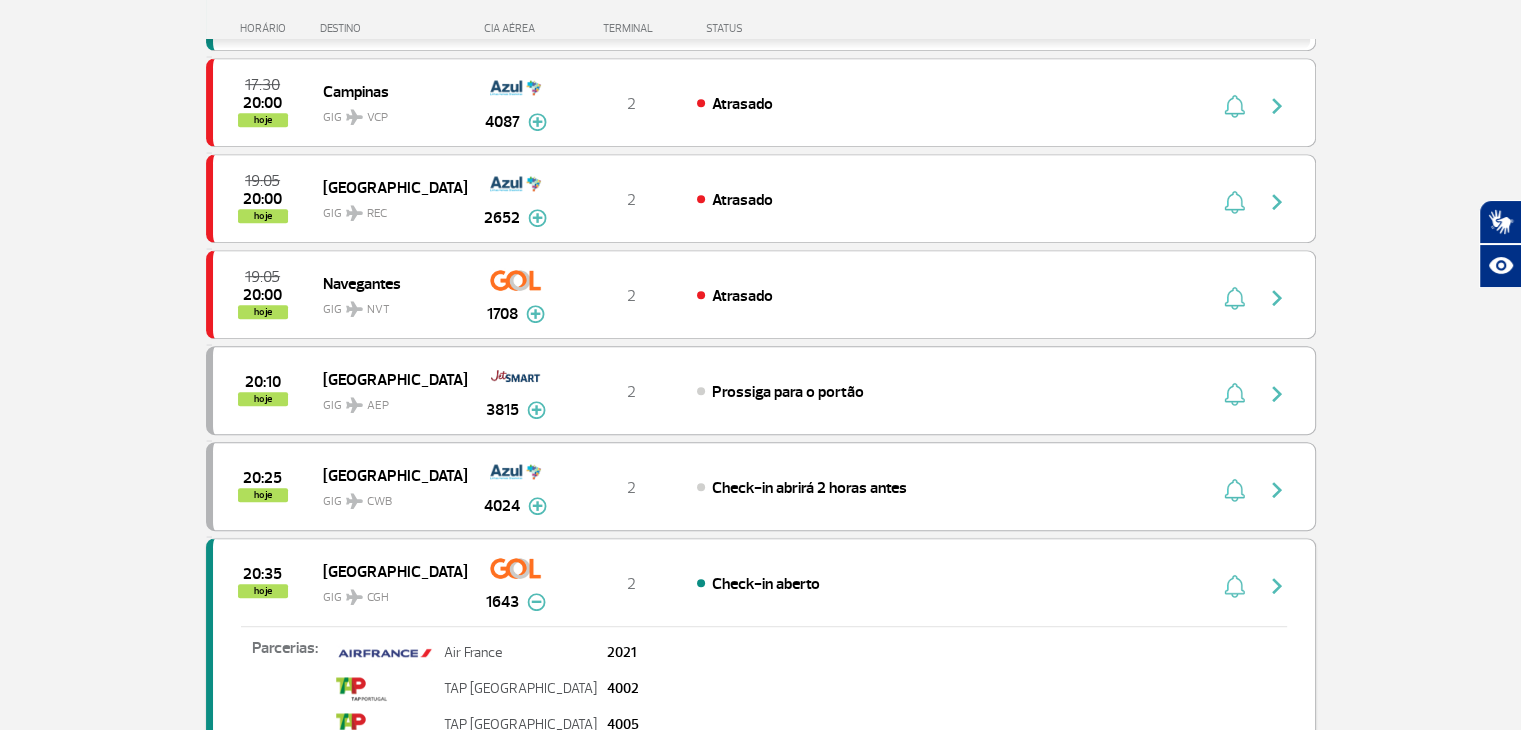 type 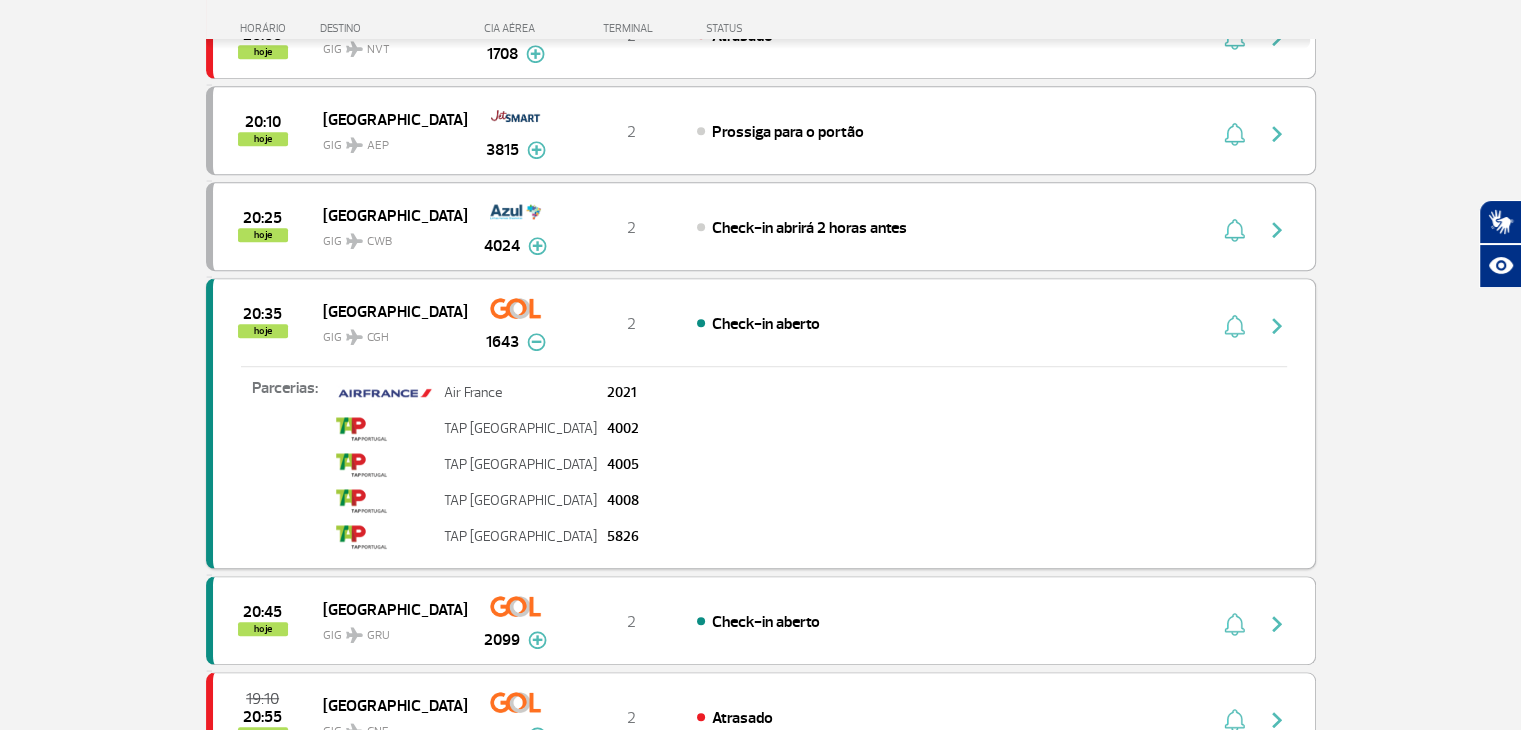 scroll, scrollTop: 1320, scrollLeft: 0, axis: vertical 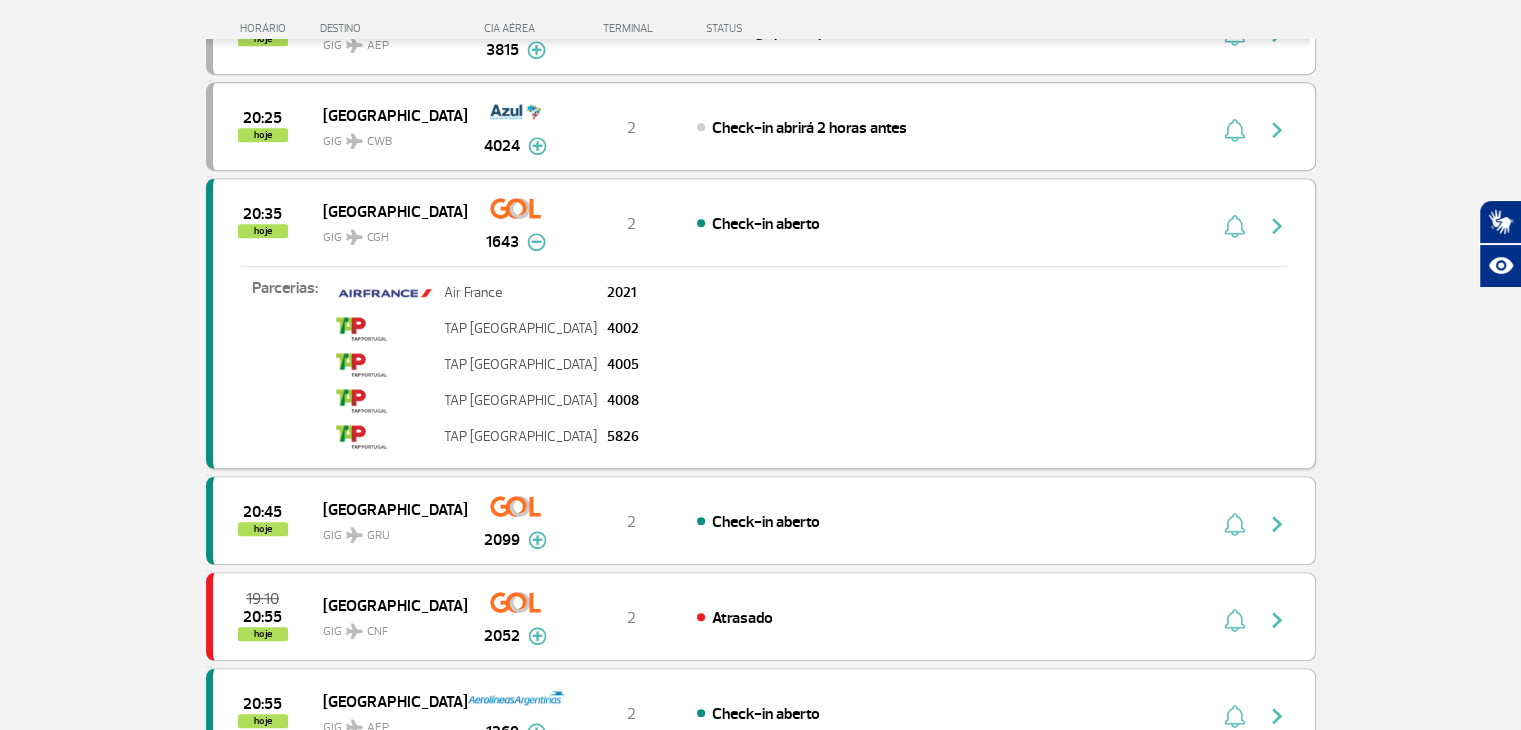 click at bounding box center (536, 242) 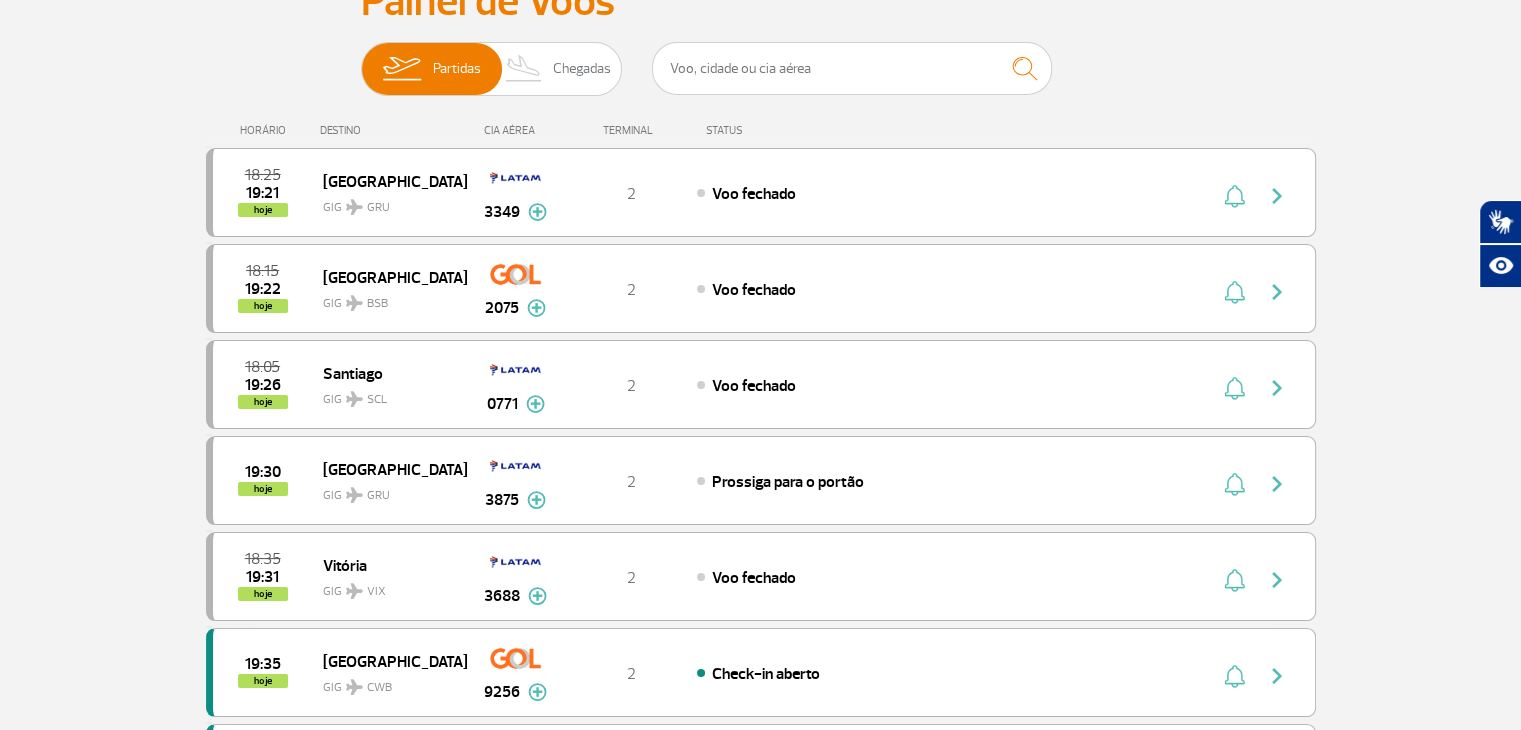 scroll, scrollTop: 0, scrollLeft: 0, axis: both 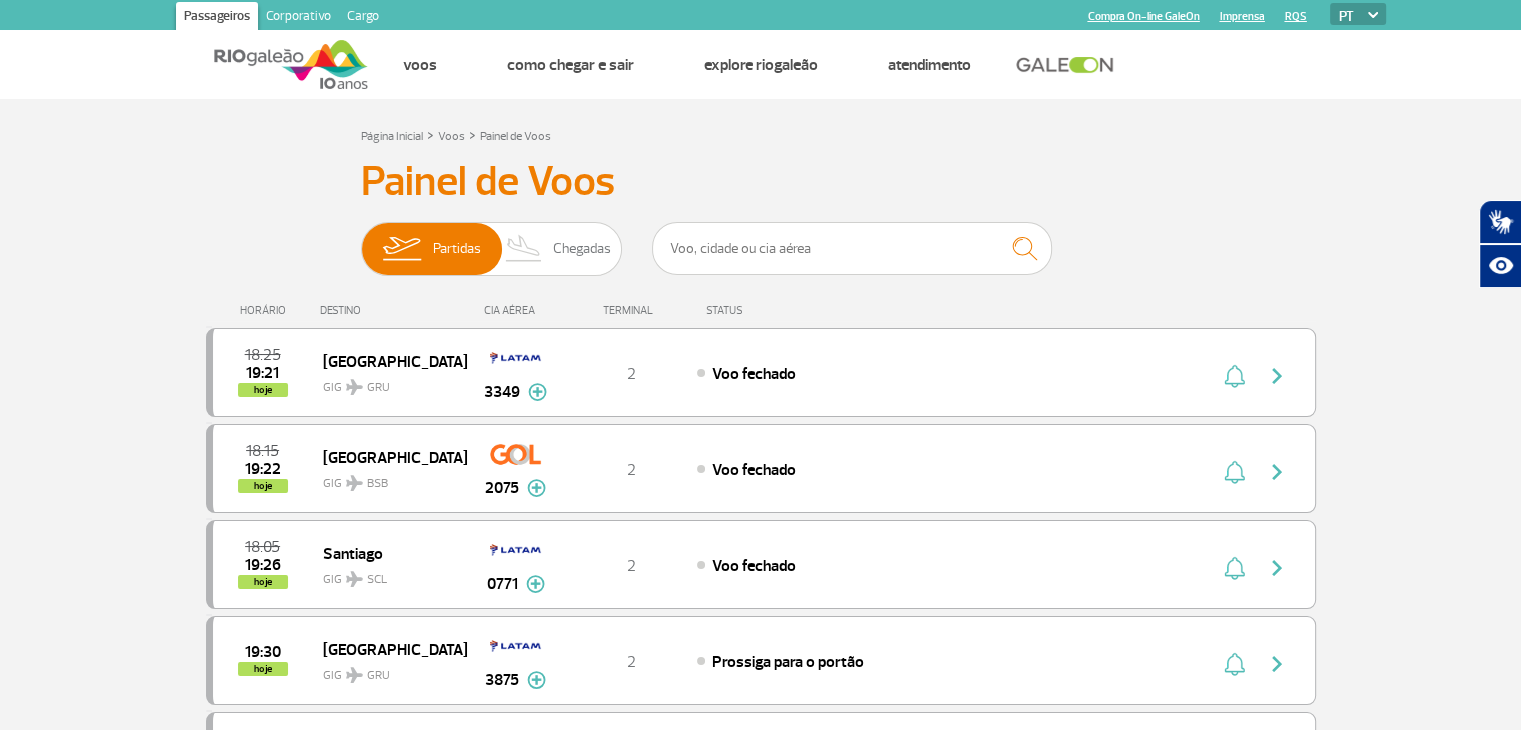 click at bounding box center (524, 249) 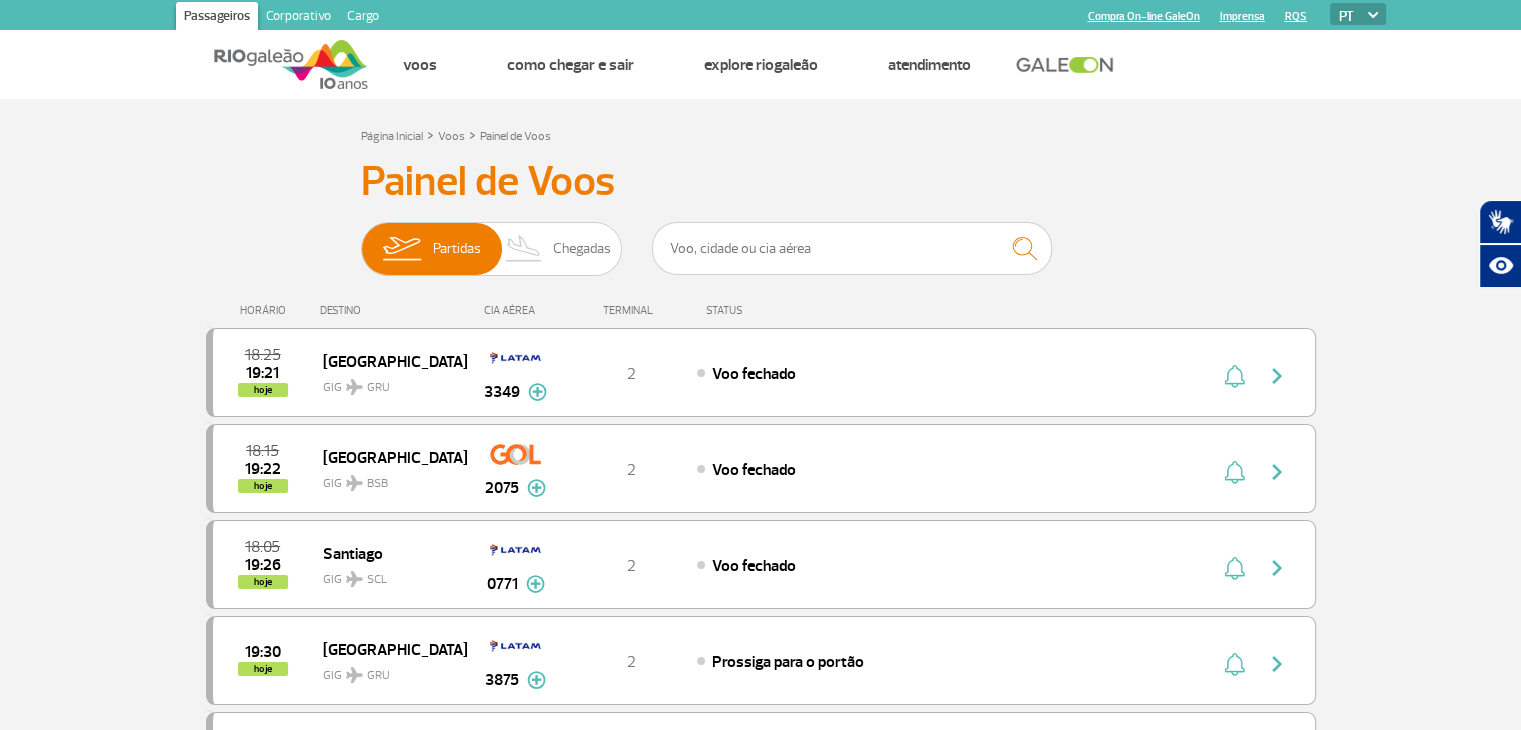 click on "Partidas   Chegadas" at bounding box center [361, 239] 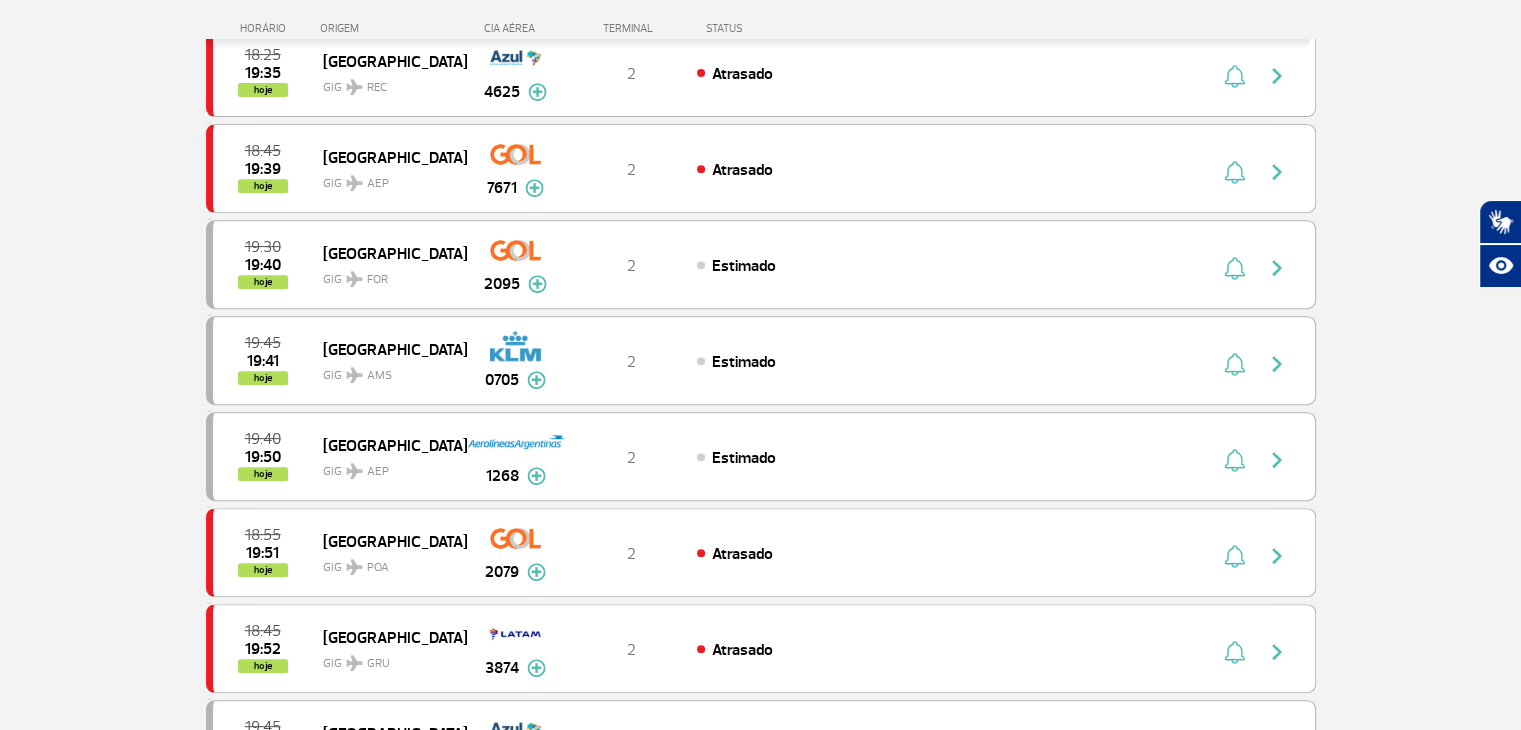 scroll, scrollTop: 800, scrollLeft: 0, axis: vertical 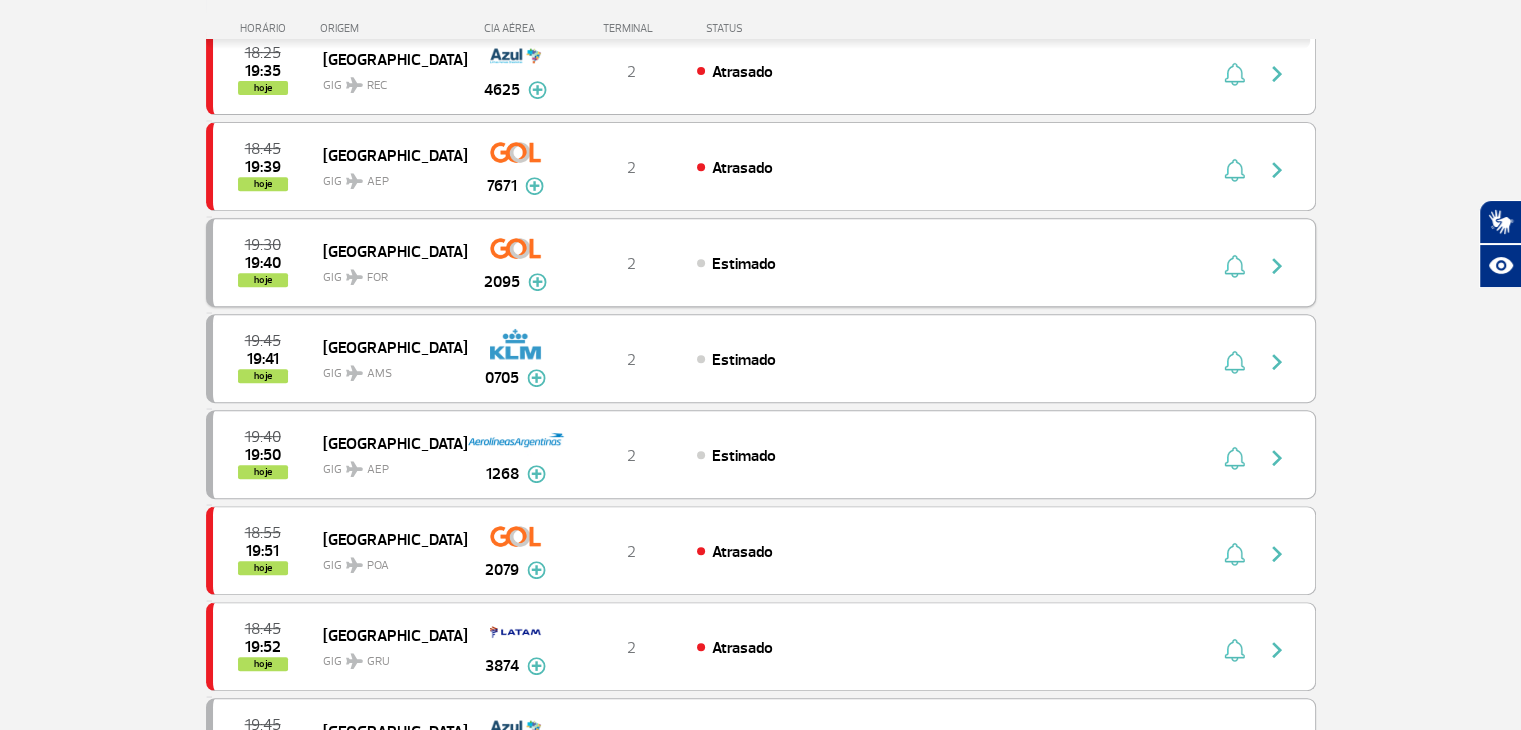 click at bounding box center [537, 282] 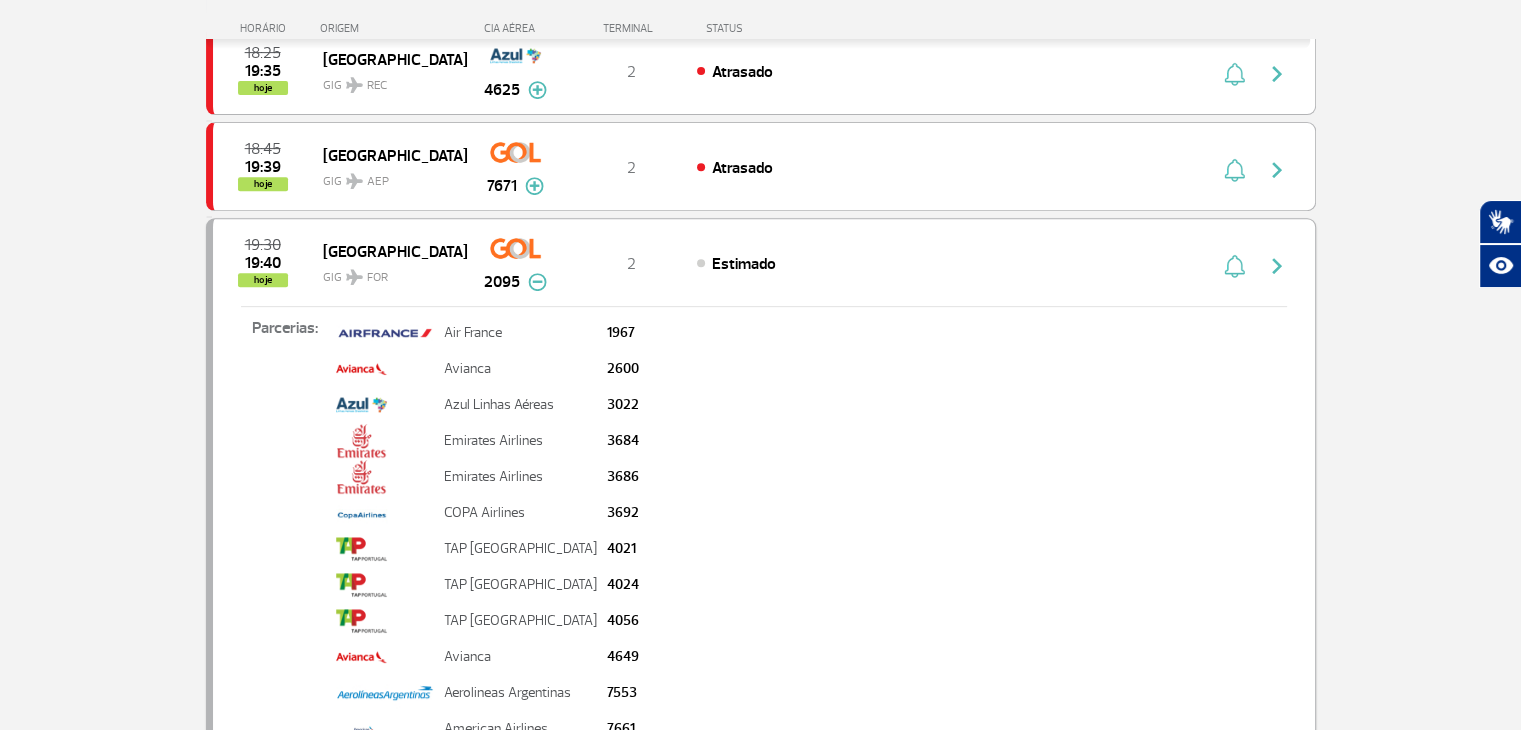 type 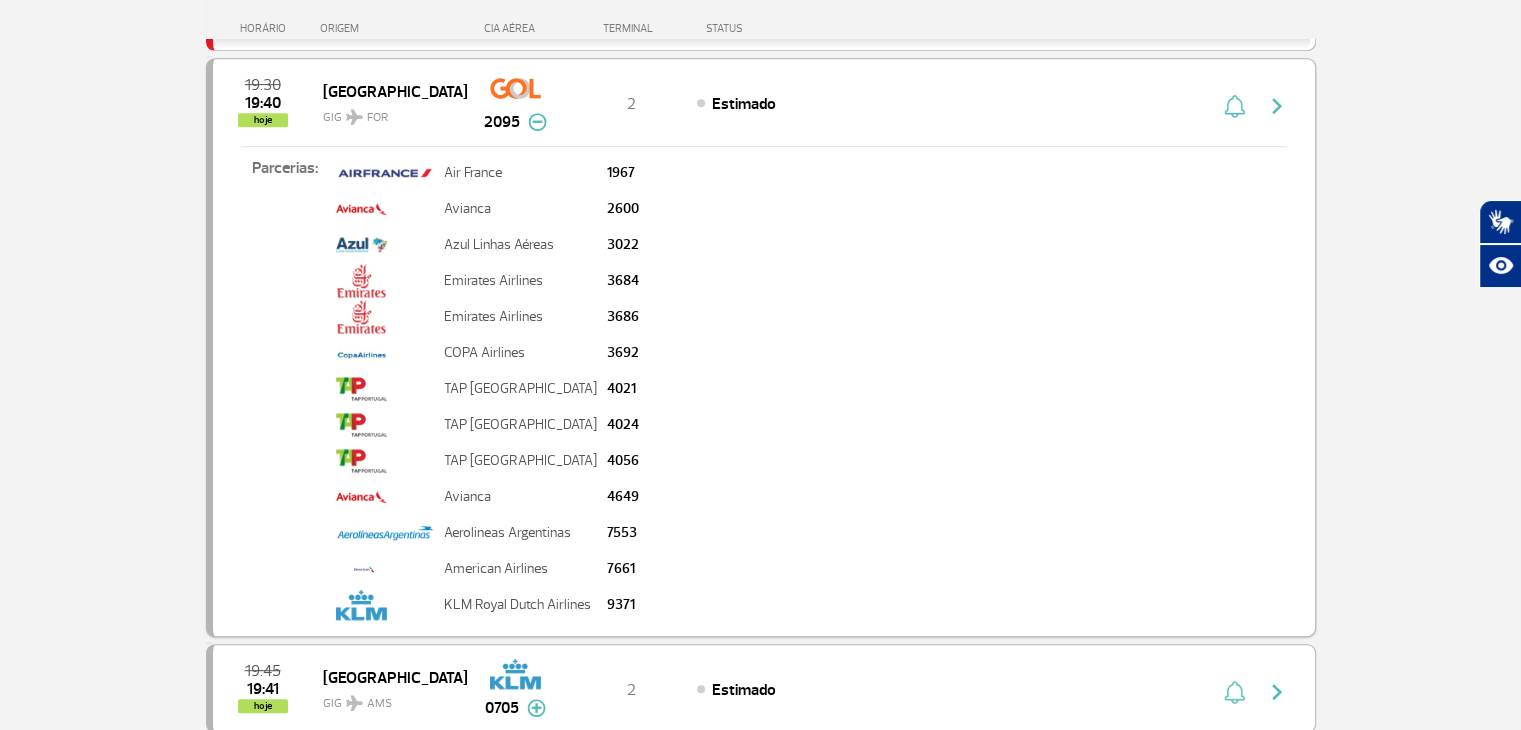 scroll, scrollTop: 920, scrollLeft: 0, axis: vertical 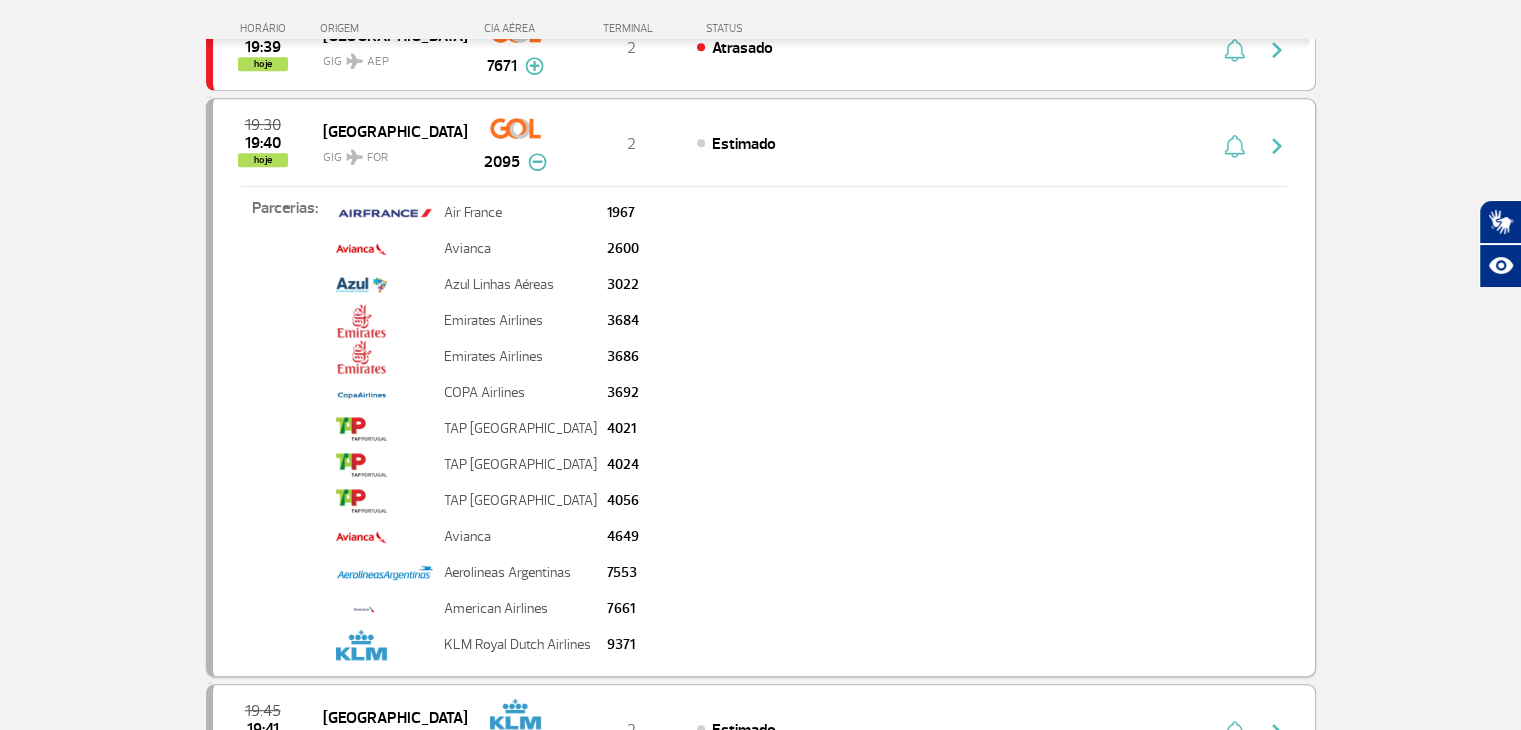 click on "2" at bounding box center [631, 143] 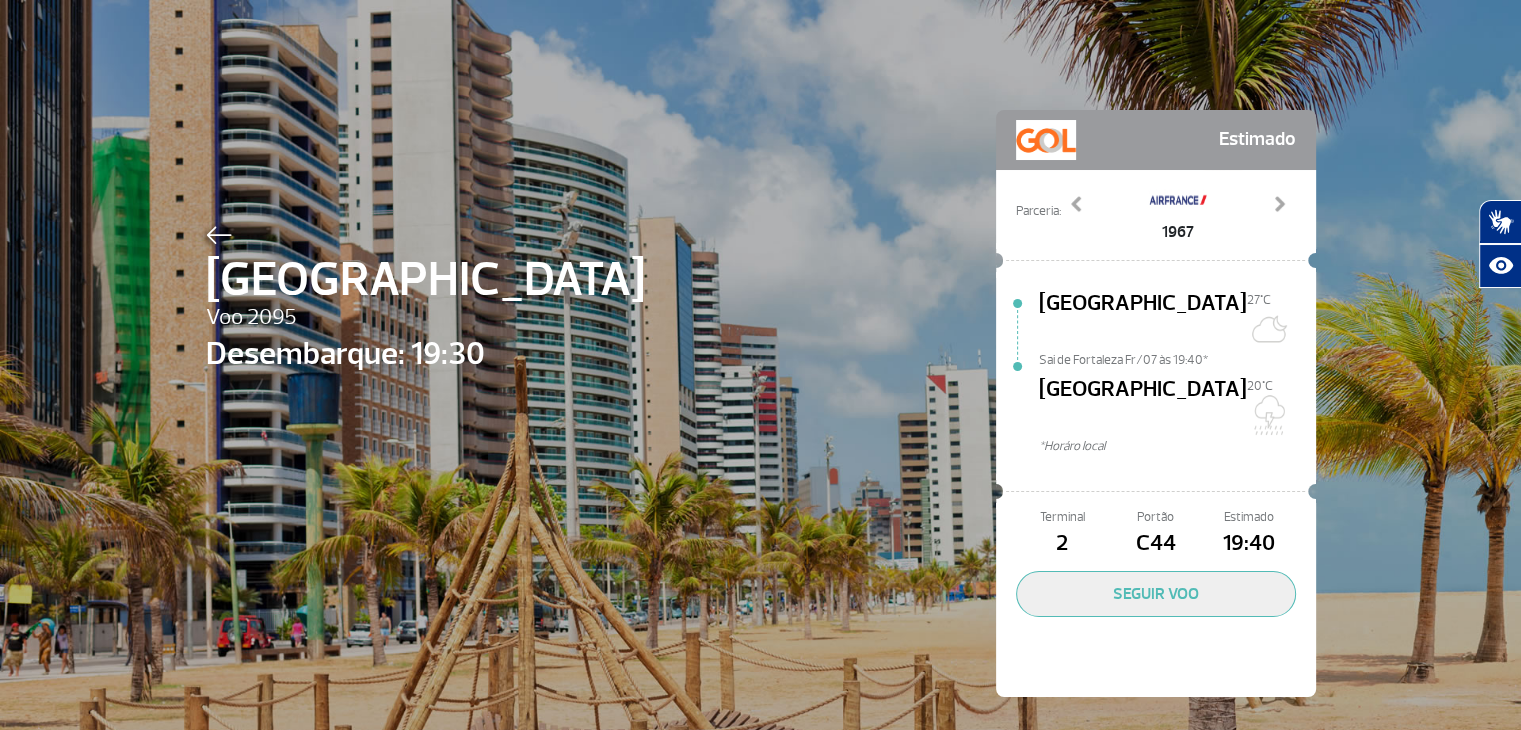 scroll, scrollTop: 0, scrollLeft: 0, axis: both 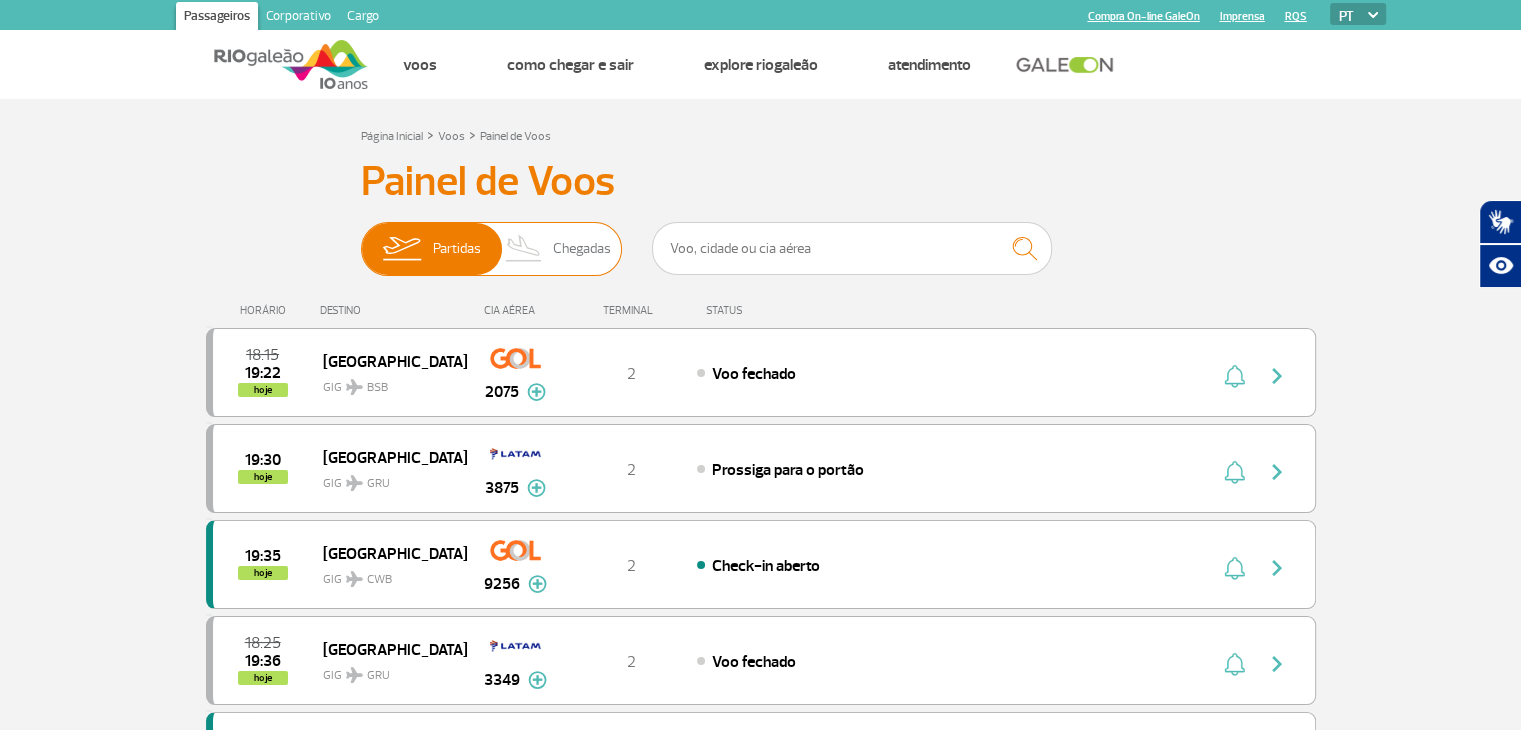 click on "Chegadas" at bounding box center [582, 249] 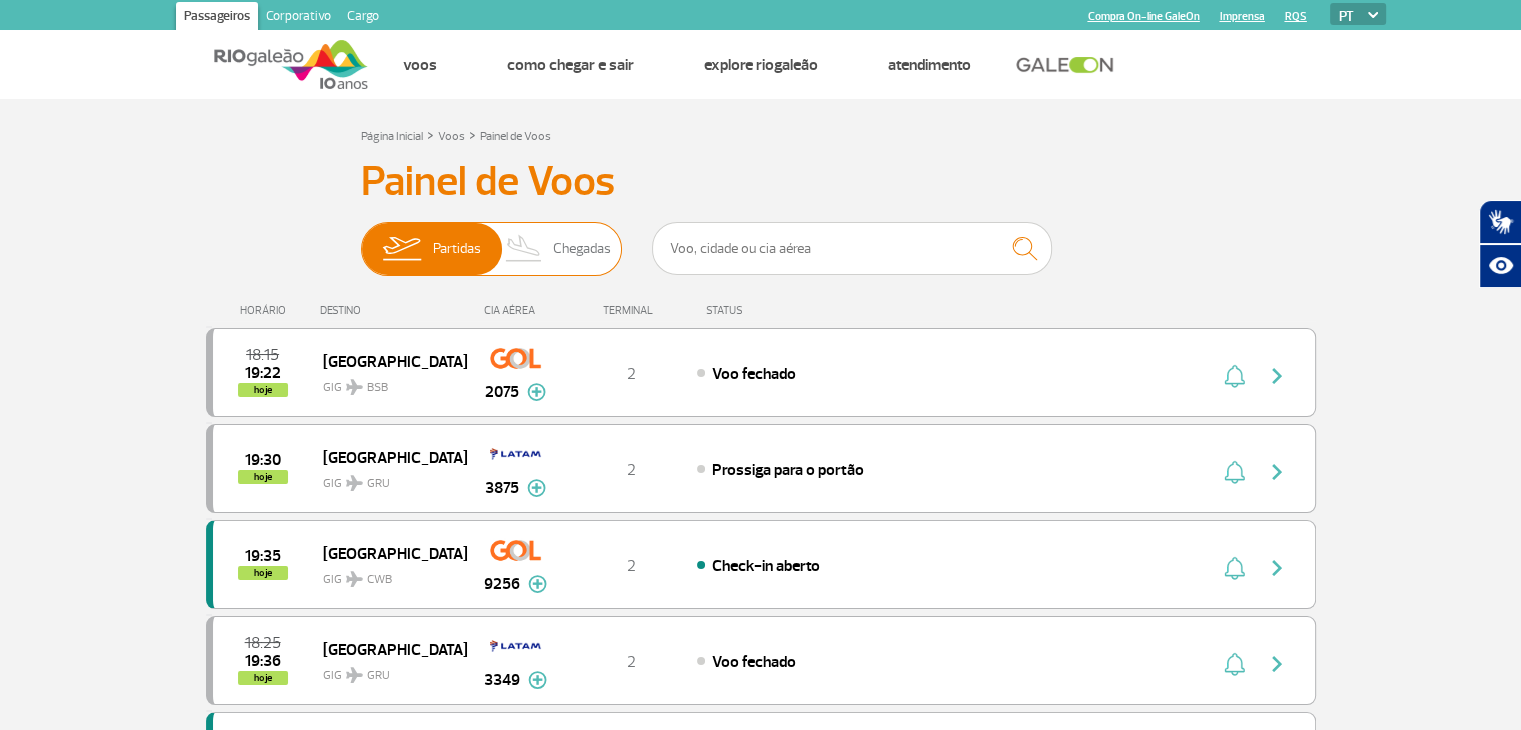 click on "Partidas   Chegadas" at bounding box center [361, 239] 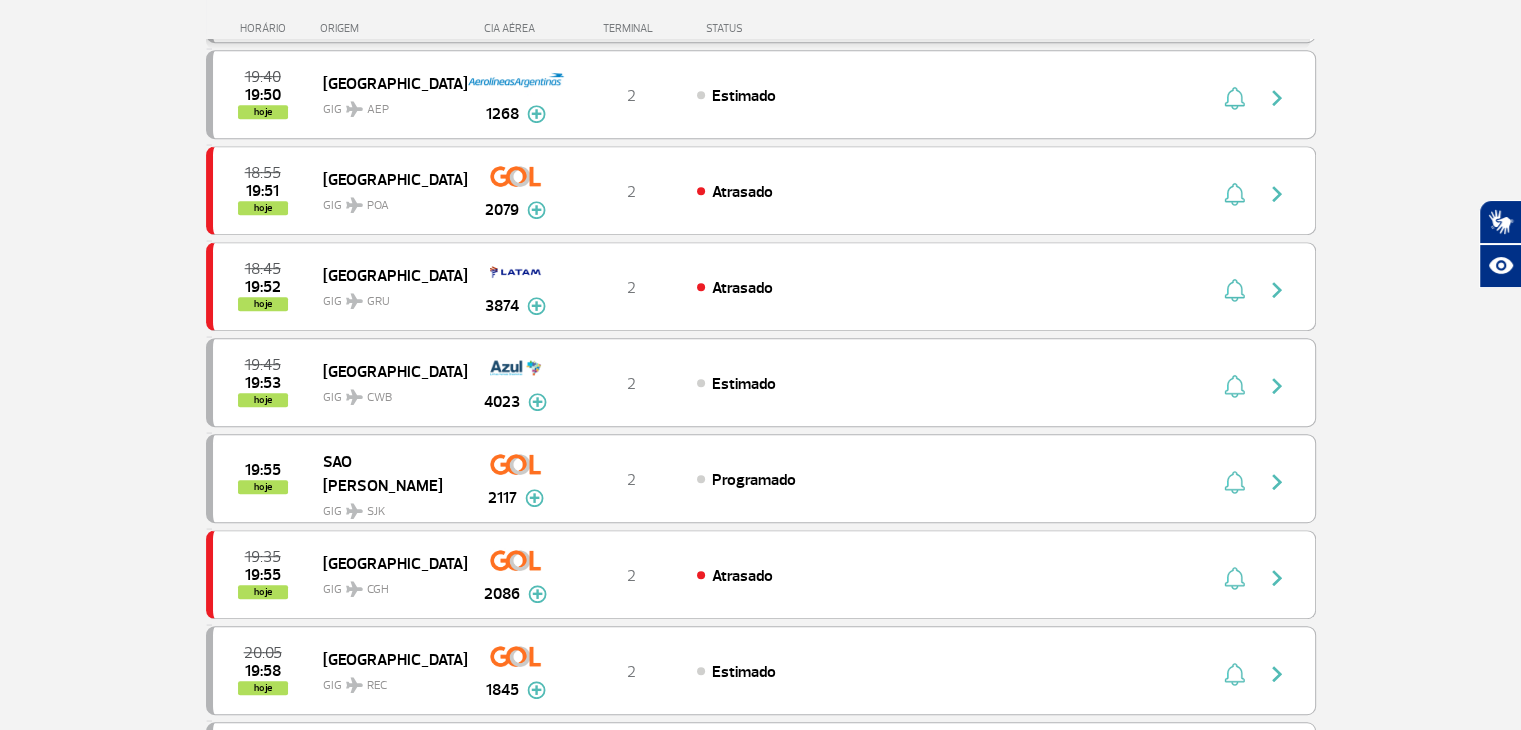 scroll, scrollTop: 1200, scrollLeft: 0, axis: vertical 